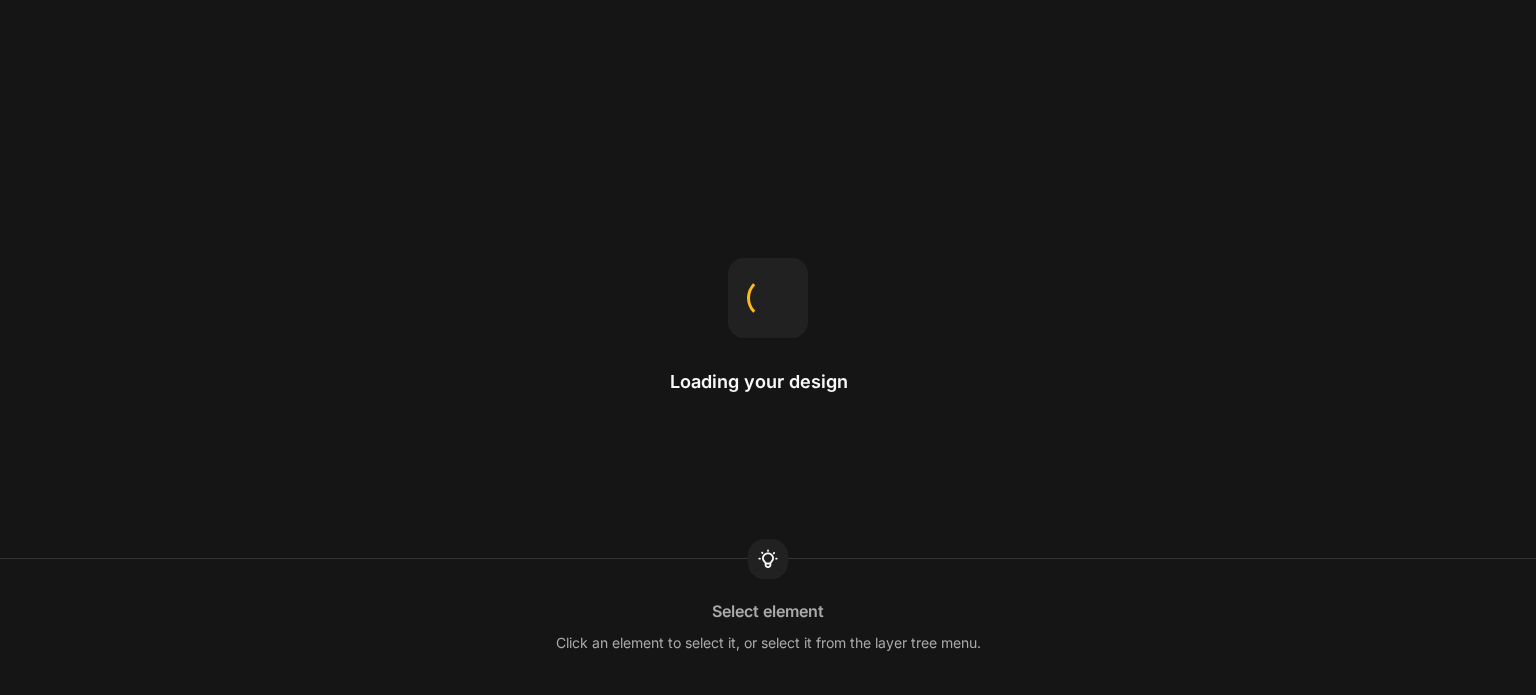 scroll, scrollTop: 0, scrollLeft: 0, axis: both 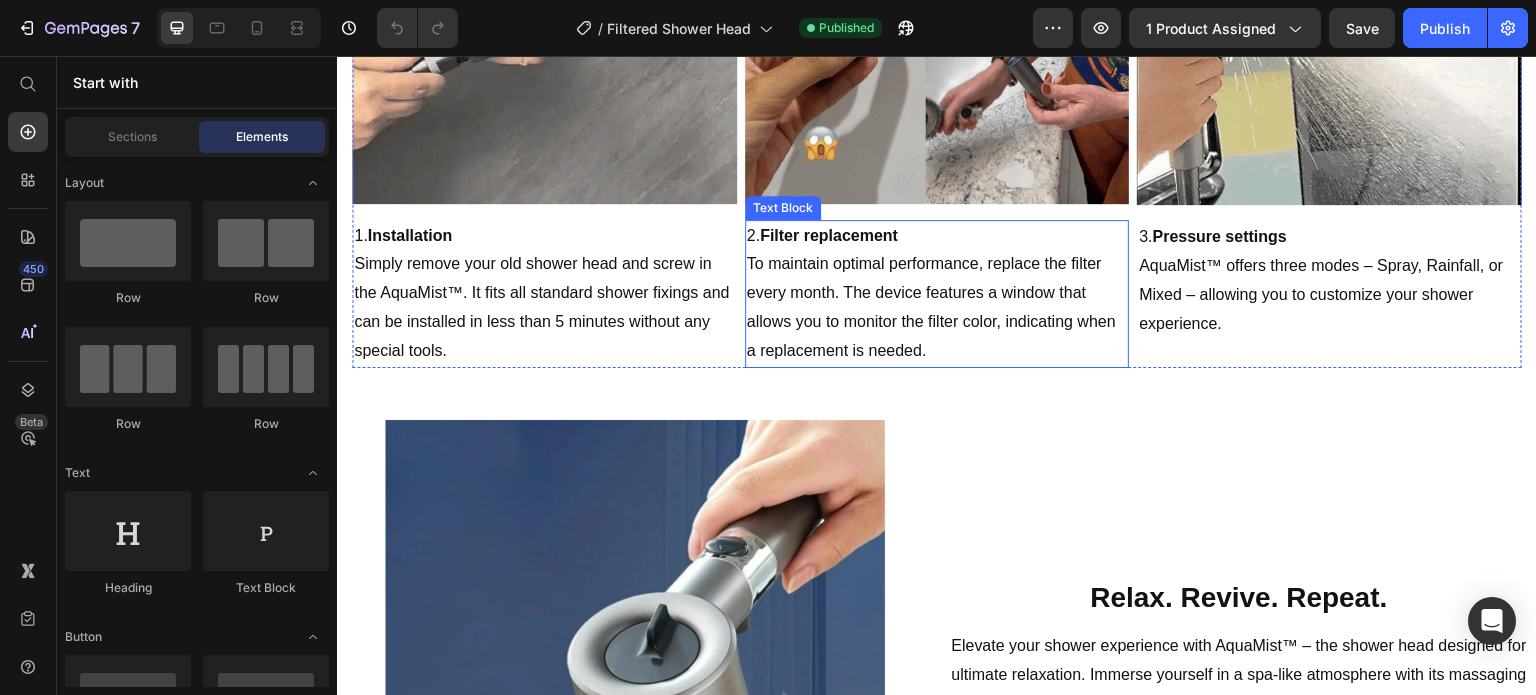 click on "To maintain optimal performance, replace the filter every month. The device features a window that allows you to monitor the filter color, indicating when a replacement is needed." at bounding box center (937, 307) 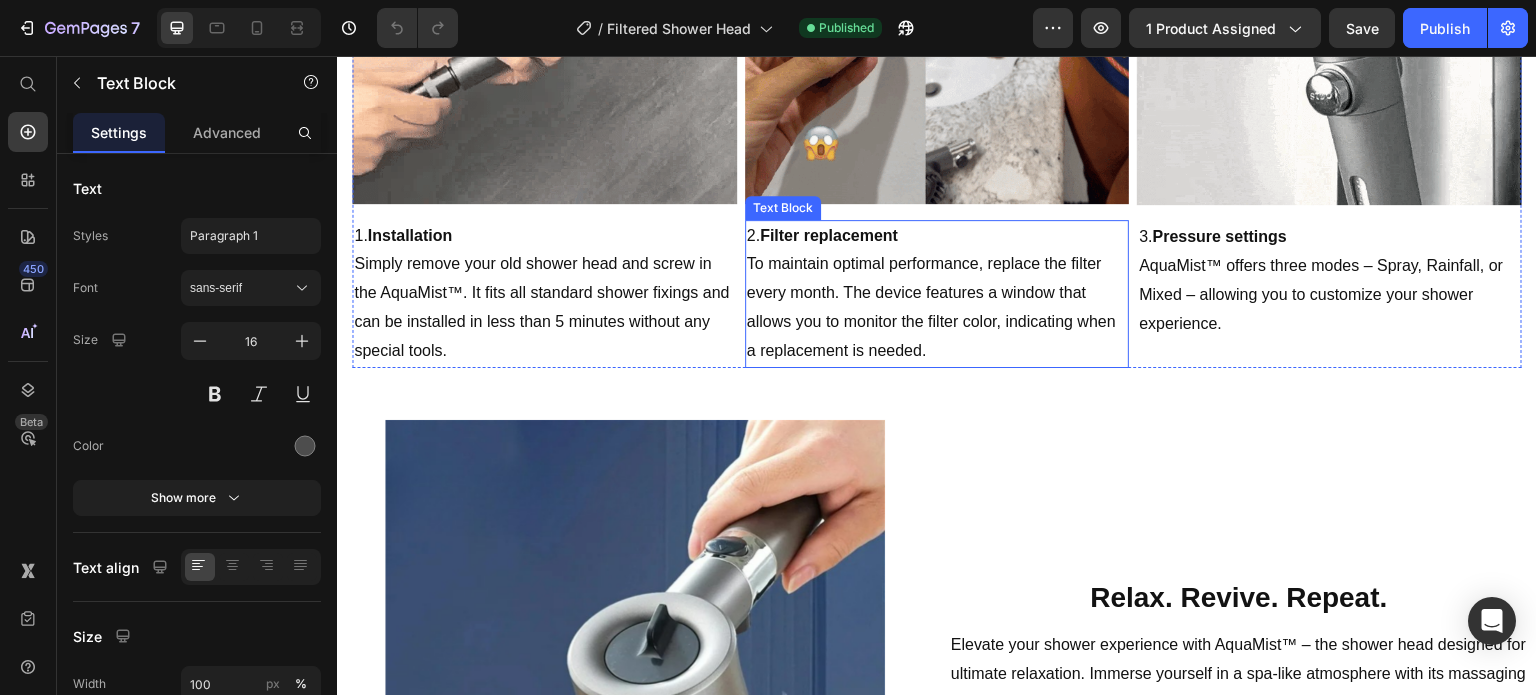 click on "To maintain optimal performance, replace the filter every month. The device features a window that allows you to monitor the filter color, indicating when a replacement is needed." at bounding box center [937, 307] 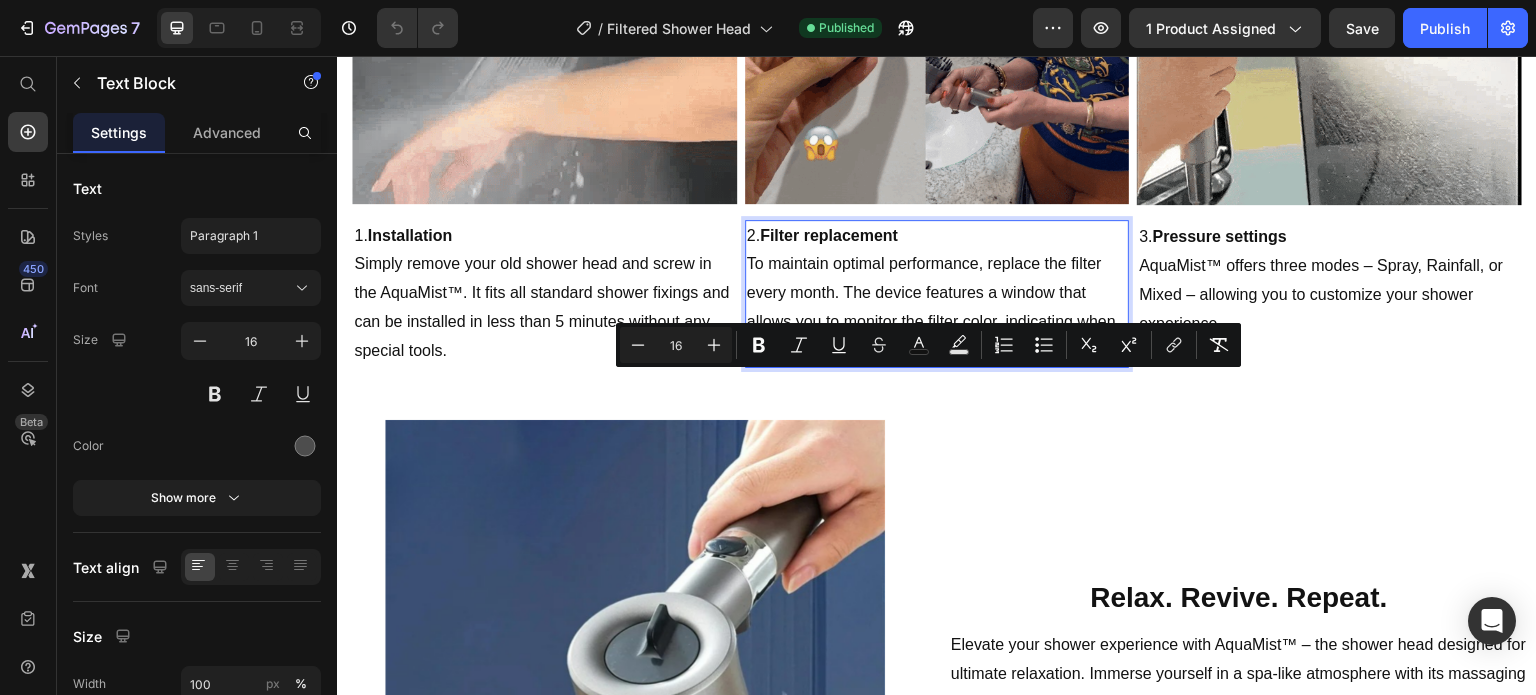 click on "To maintain optimal performance, replace the filter every month. The device features a window that allows you to monitor the filter color, indicating when a replacement is needed." at bounding box center (931, 306) 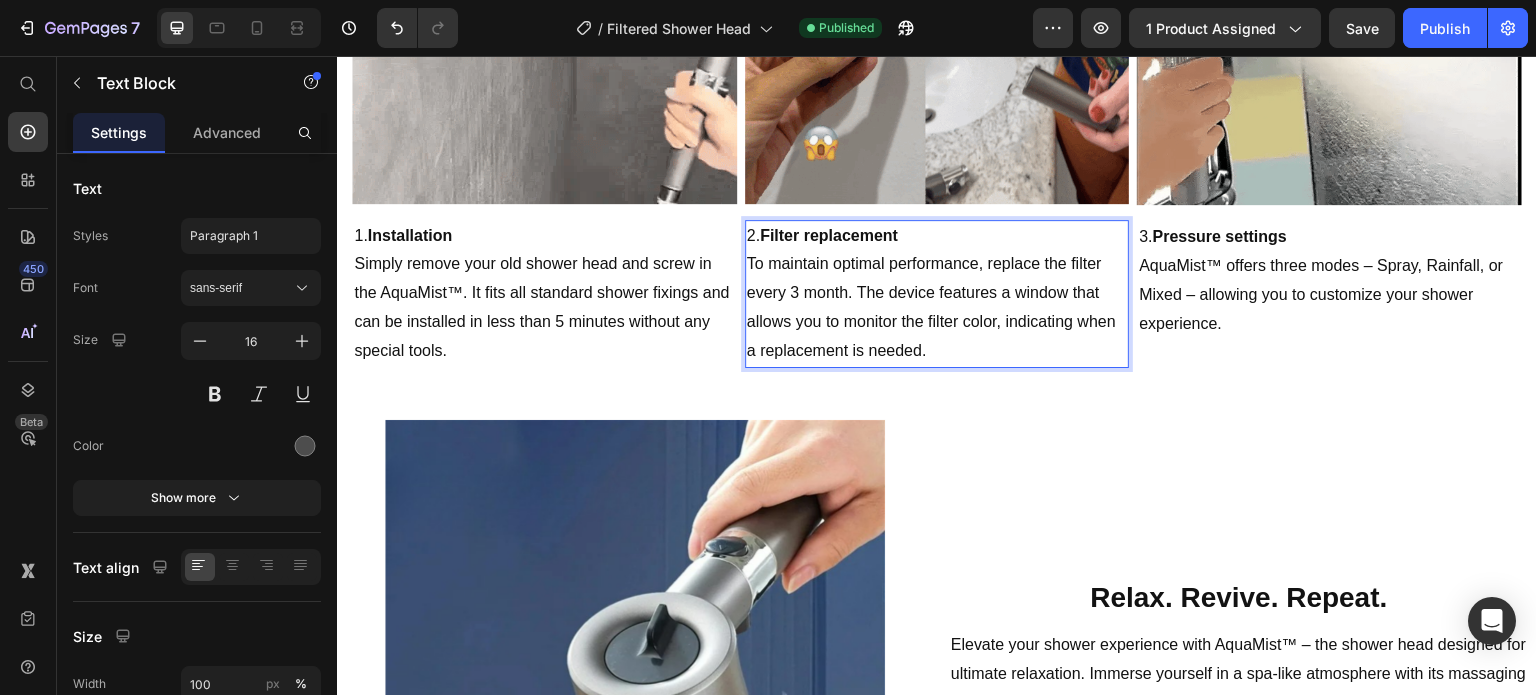 click on "To maintain optimal performance, replace the filter every 3 month. The device features a window that allows you to monitor the filter color, indicating when a replacement is needed." at bounding box center (931, 306) 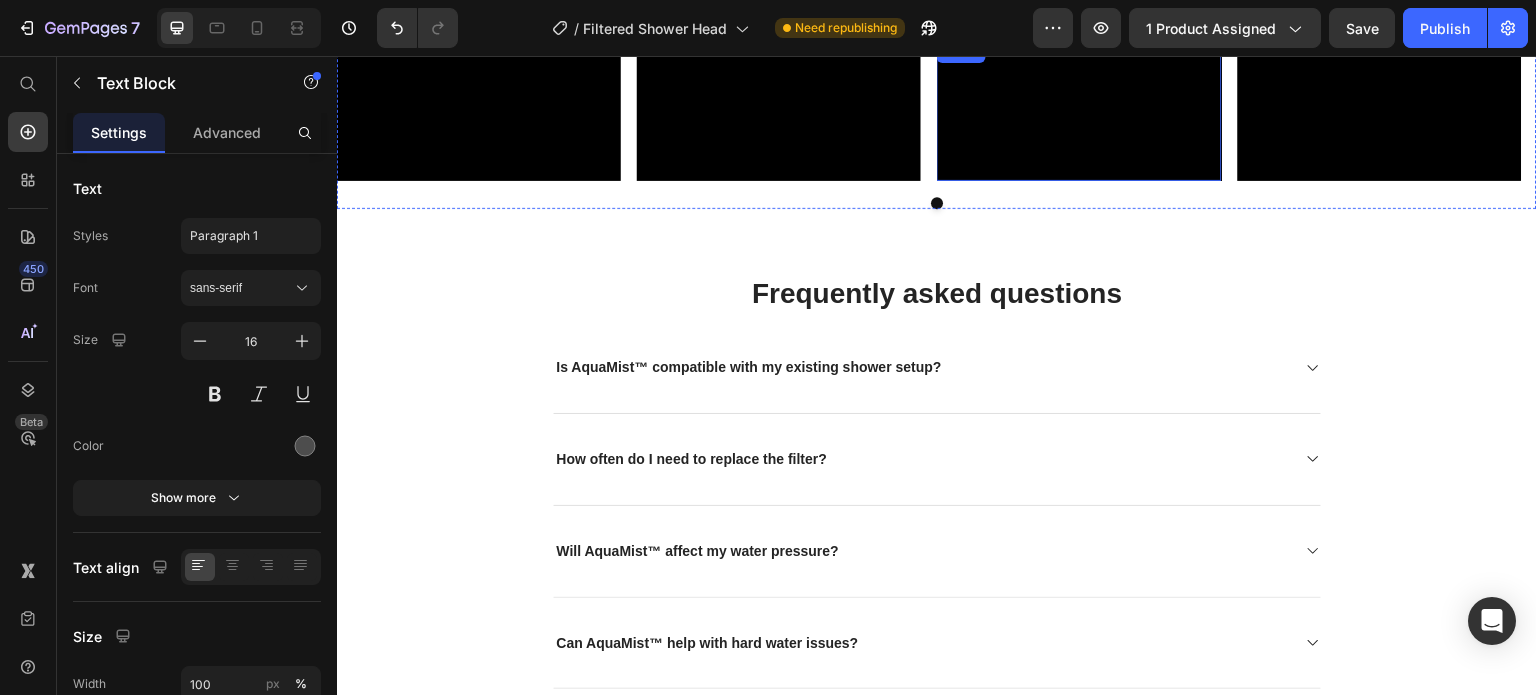 scroll, scrollTop: 4200, scrollLeft: 0, axis: vertical 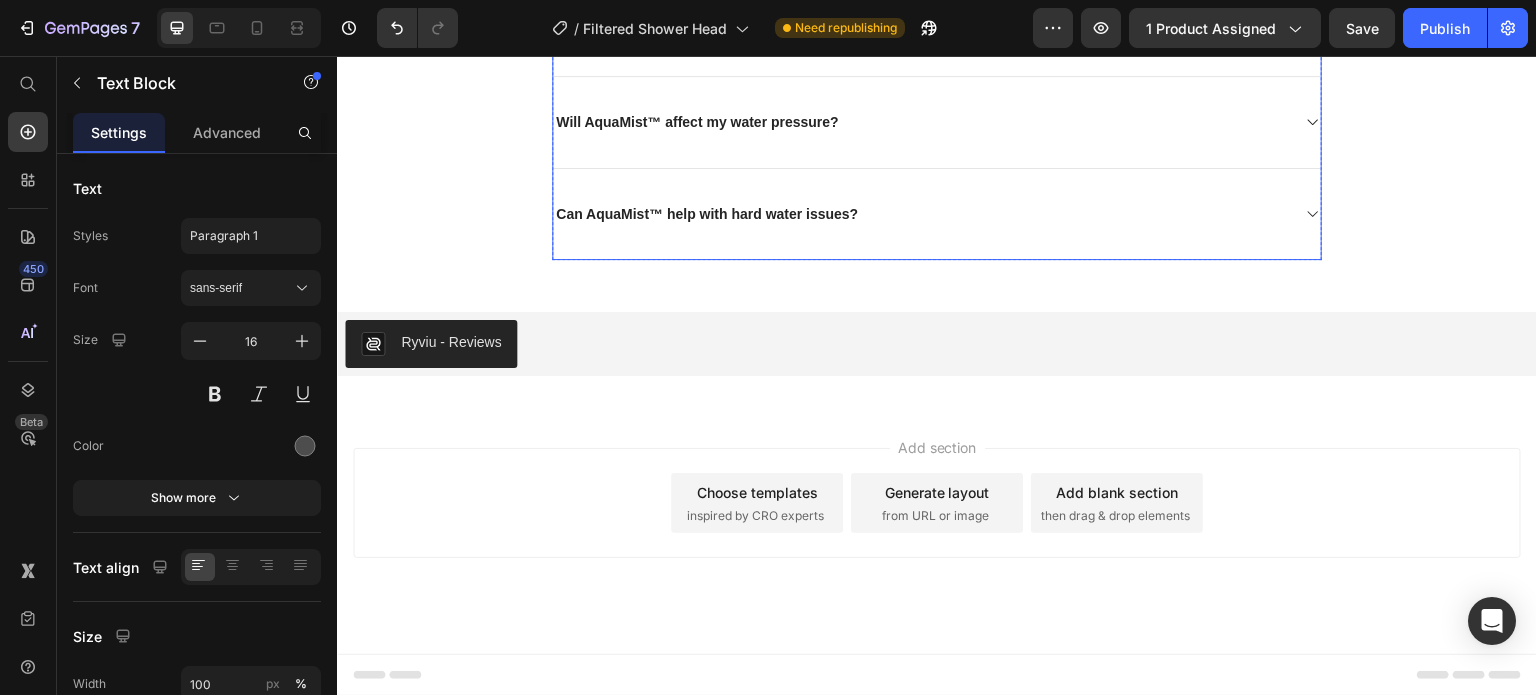 click on "How often do I need to replace the filter?" at bounding box center (937, 31) 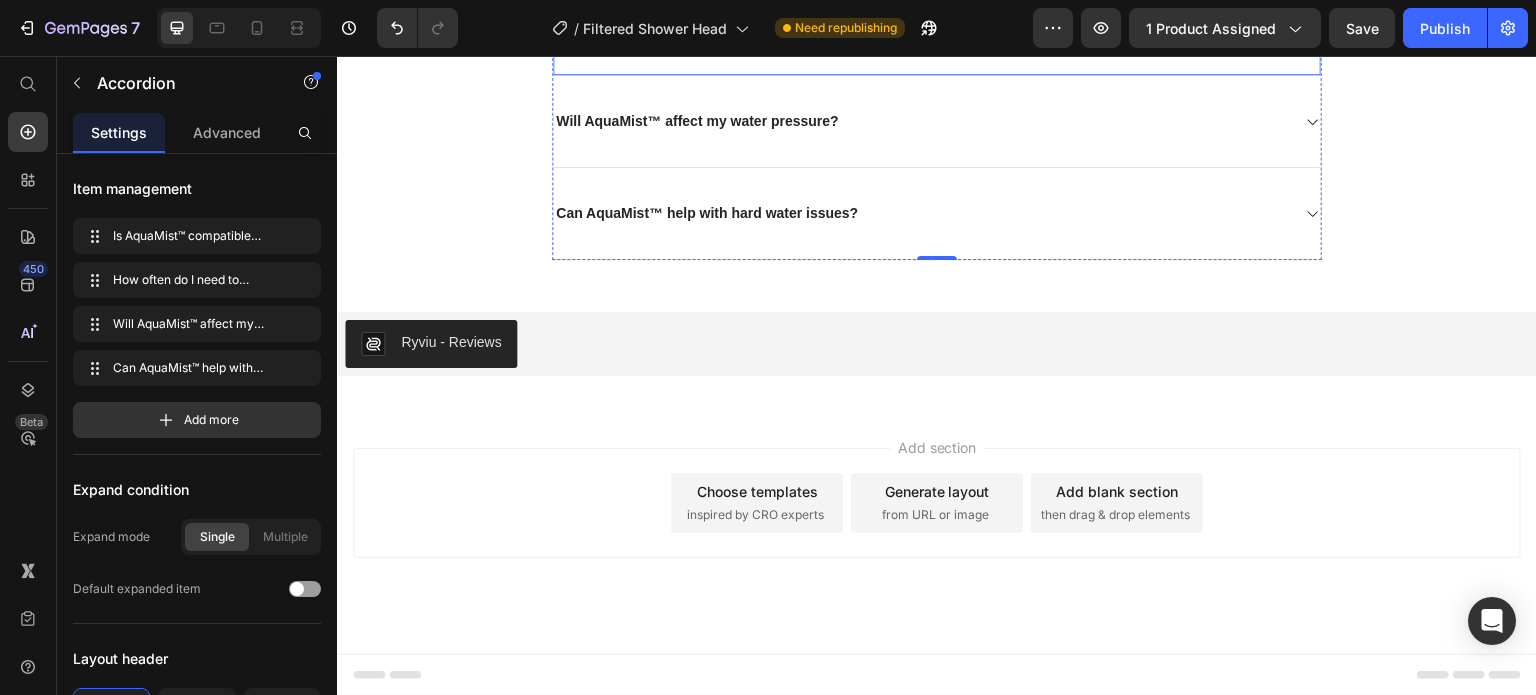 click on "For optimal performance, we recommend replacing the filter every month. The device includes a convenient window to monitor the filter color, indicating when a replacement is needed." at bounding box center [921, 12] 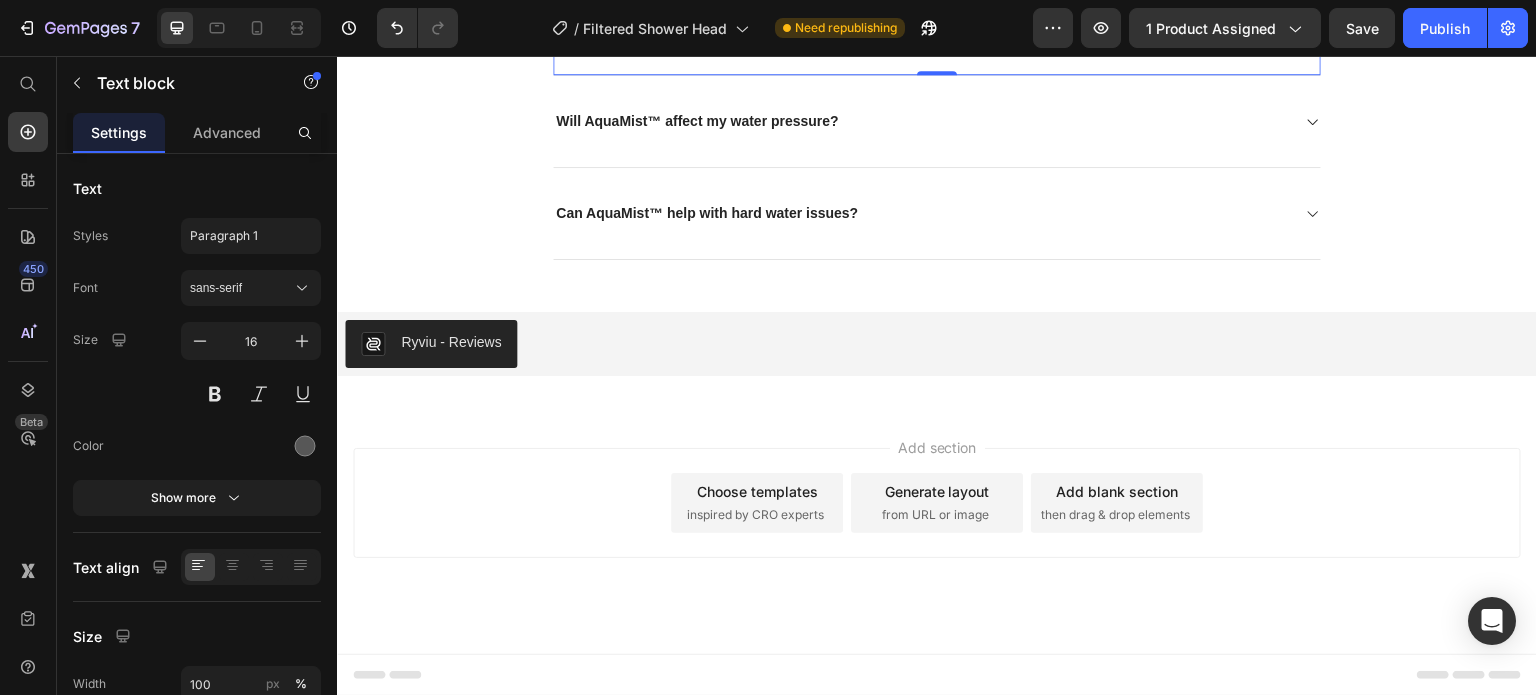 click on "For optimal performance, we recommend replacing the filter every month. The device includes a convenient window to monitor the filter color, indicating when a replacement is needed." at bounding box center (921, 12) 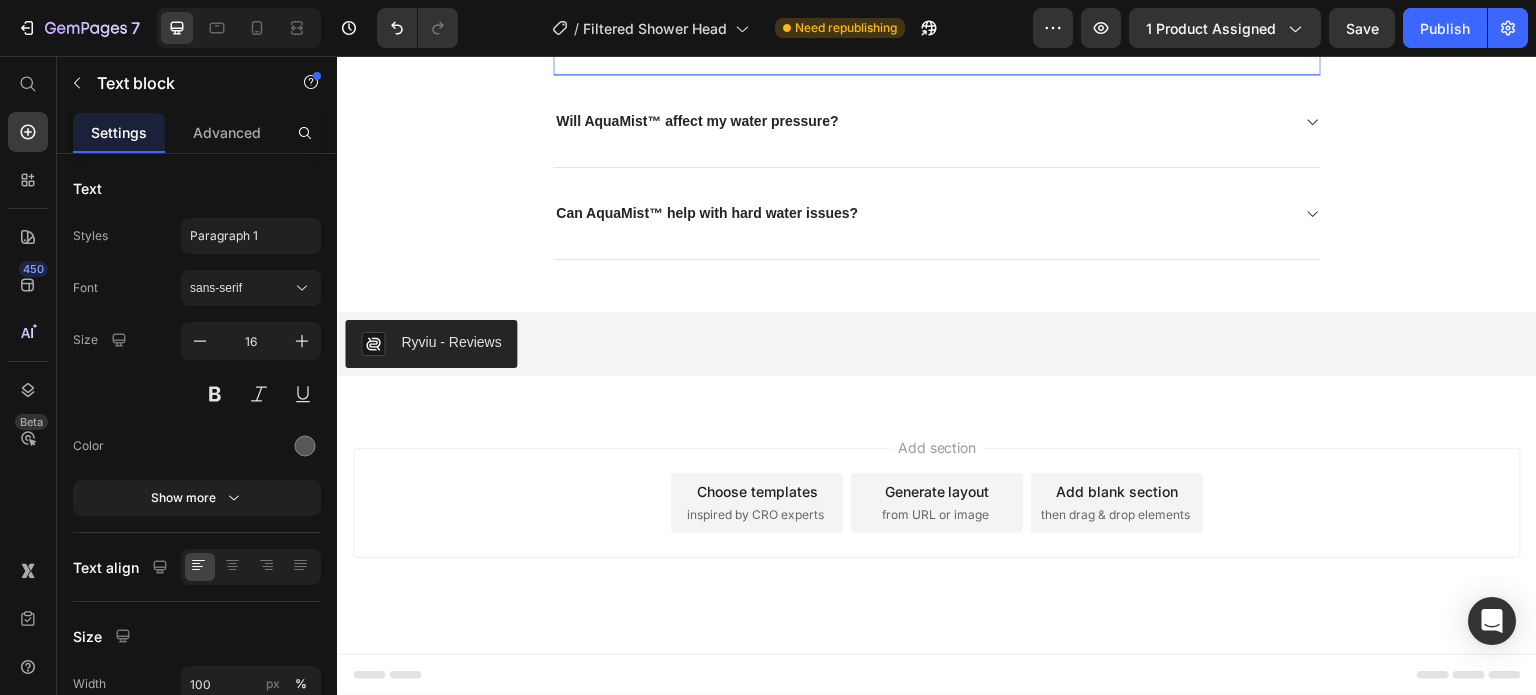 click on "For optimal performance, we recommend replacing the filter every 3 month. The device includes a convenient window to monitor the filter color, indicating when a replacement is needed." at bounding box center (927, 12) 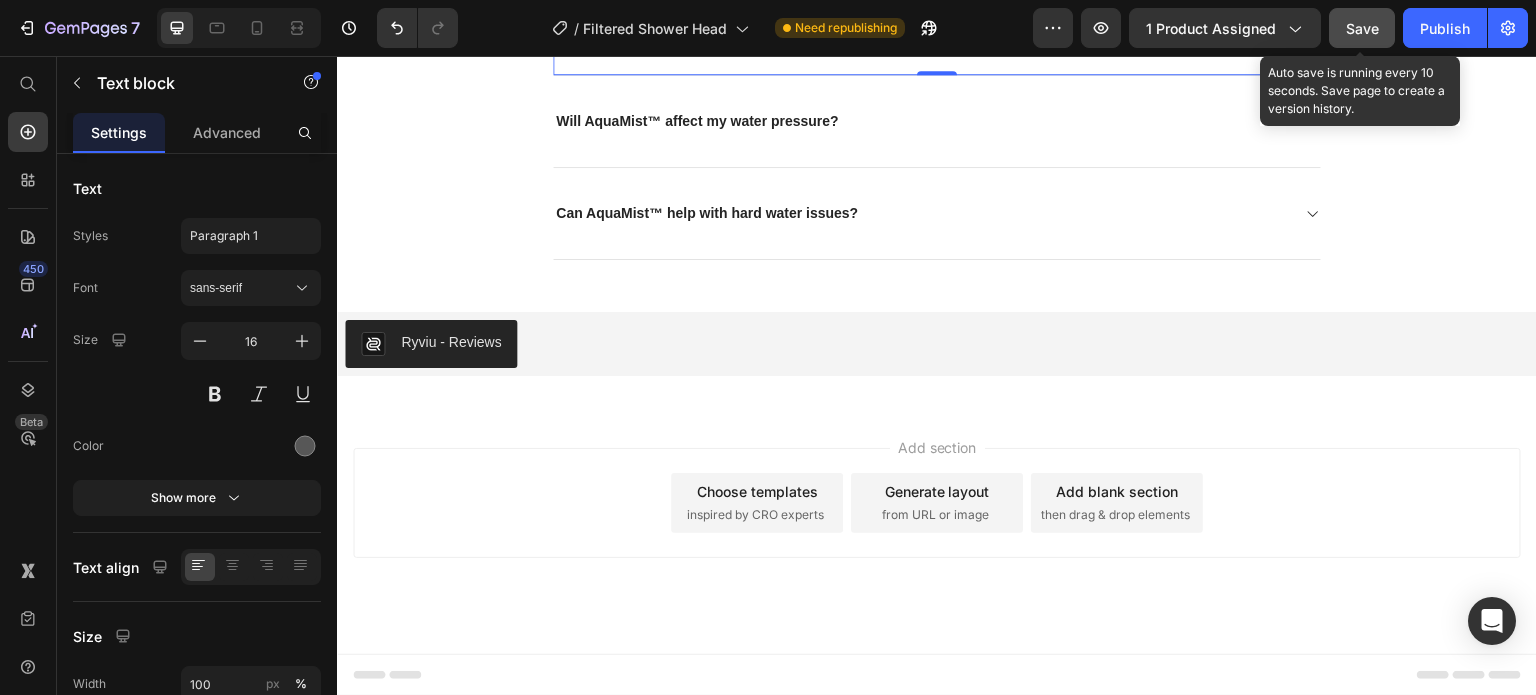 click on "Save" at bounding box center (1362, 28) 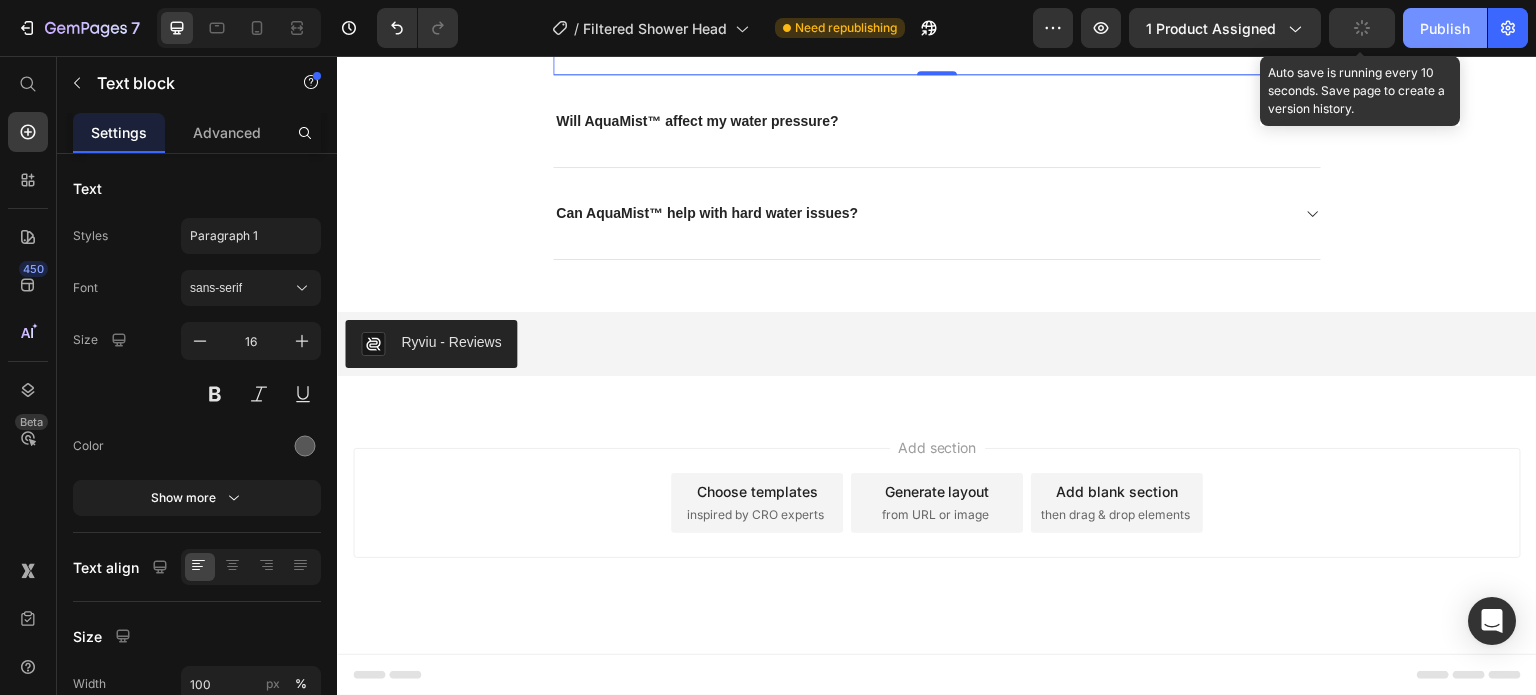 click on "Publish" at bounding box center [1445, 28] 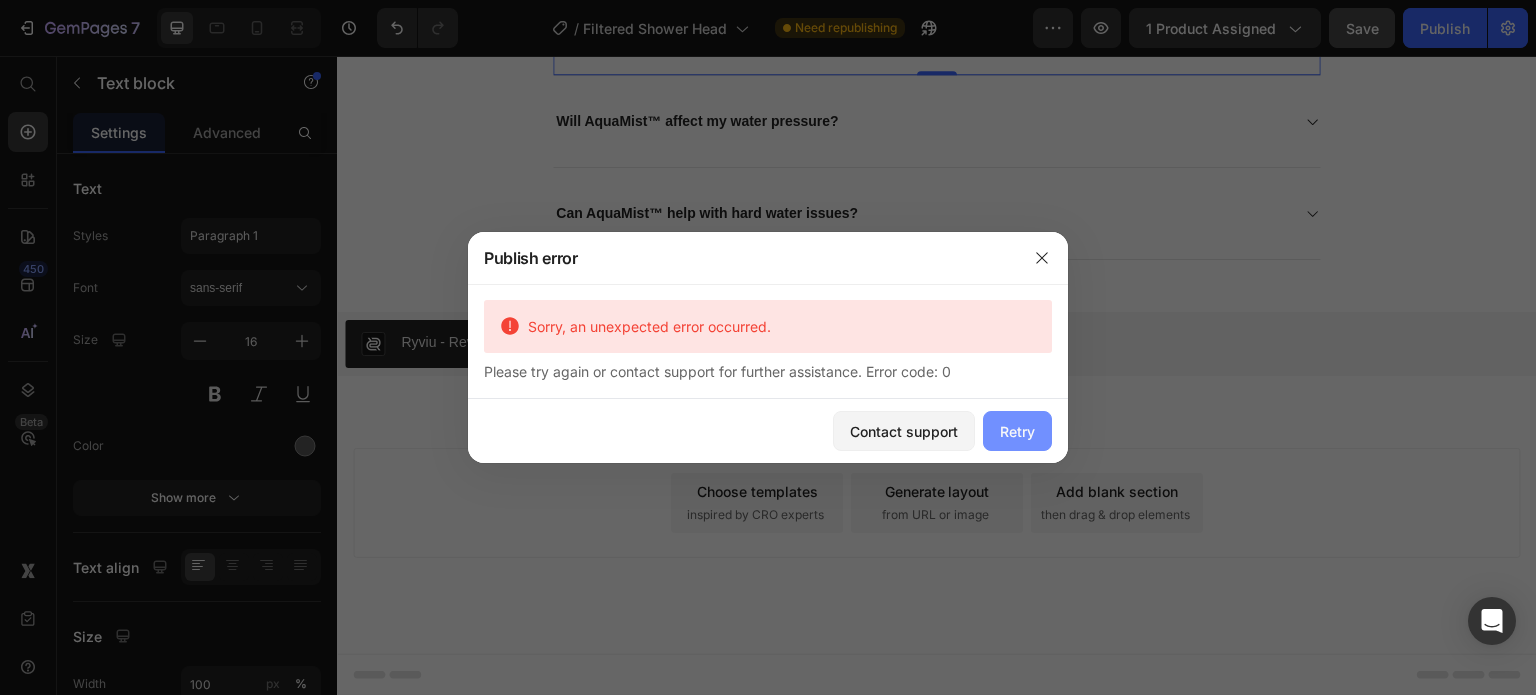 click on "Retry" at bounding box center (1017, 431) 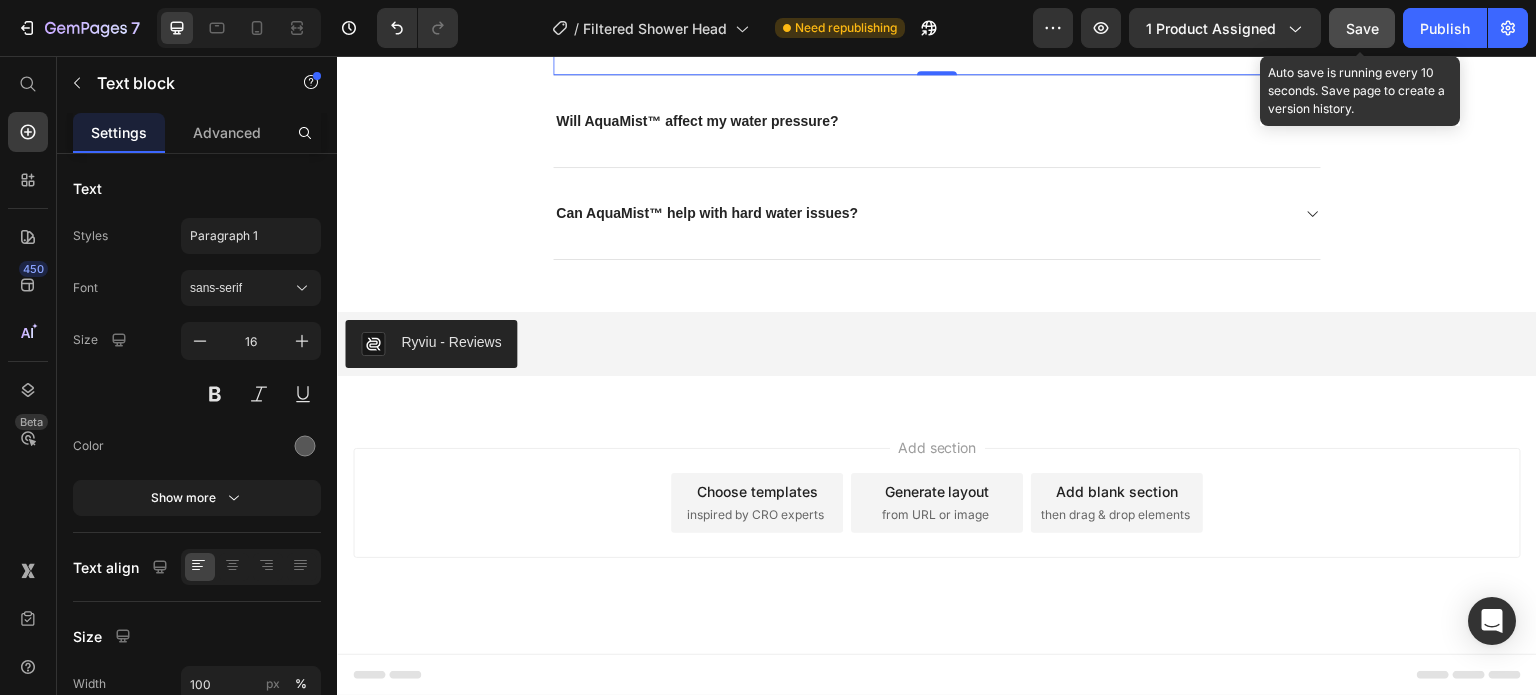 click on "Save" at bounding box center [1362, 28] 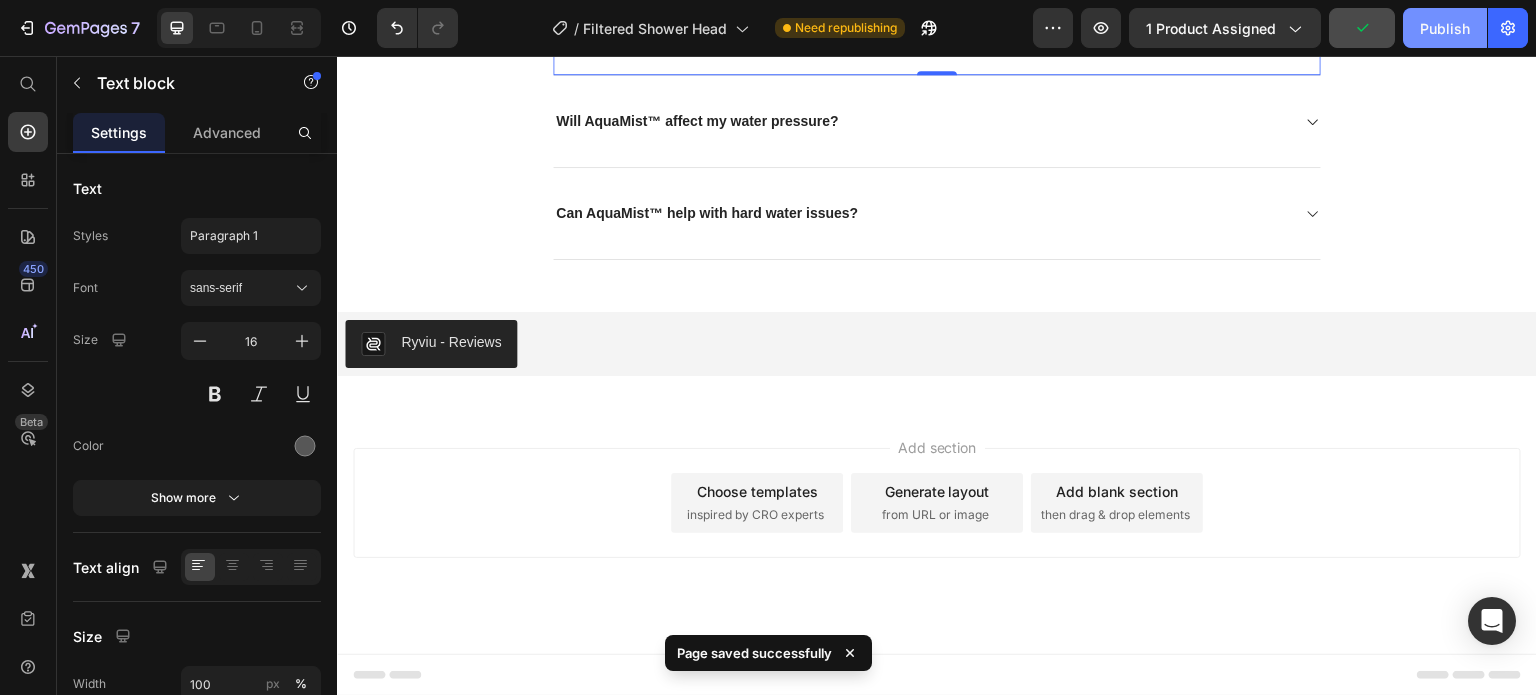 click on "Publish" at bounding box center (1445, 28) 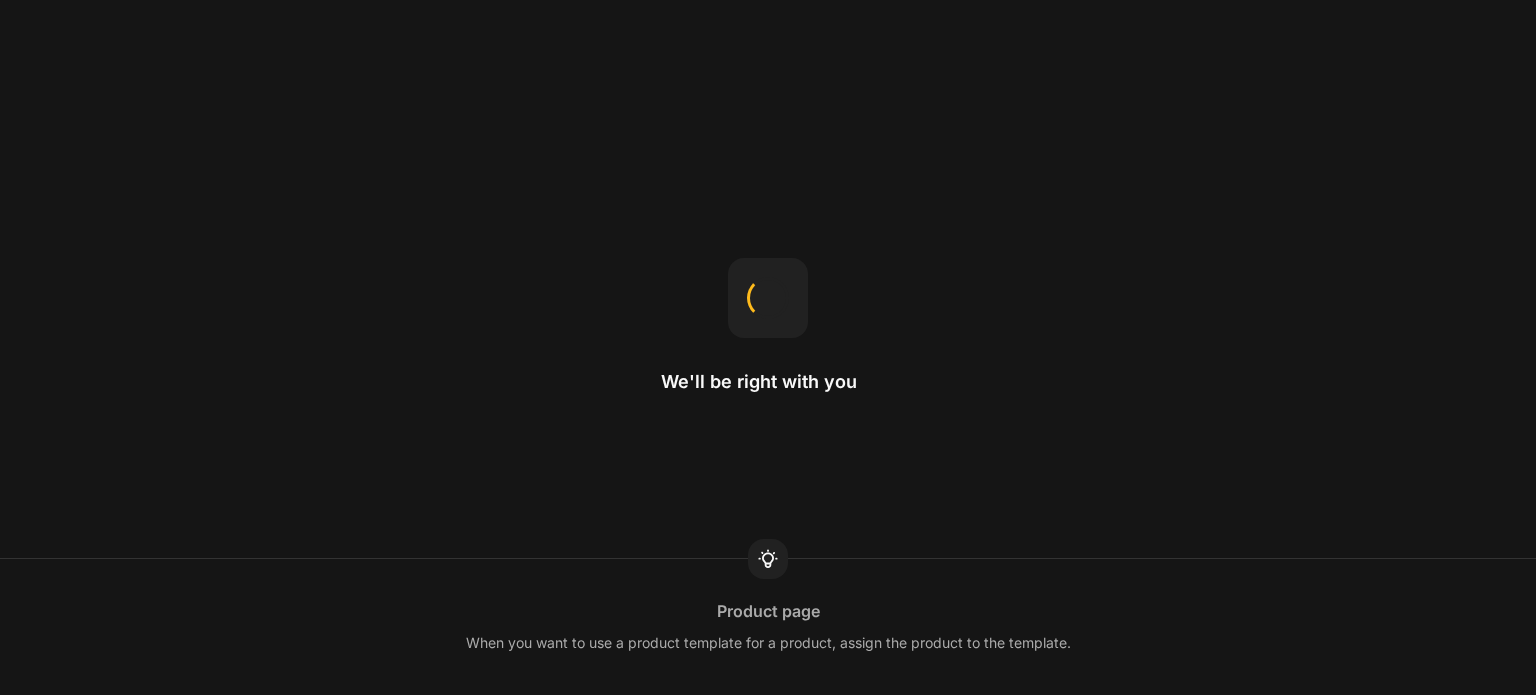 scroll, scrollTop: 0, scrollLeft: 0, axis: both 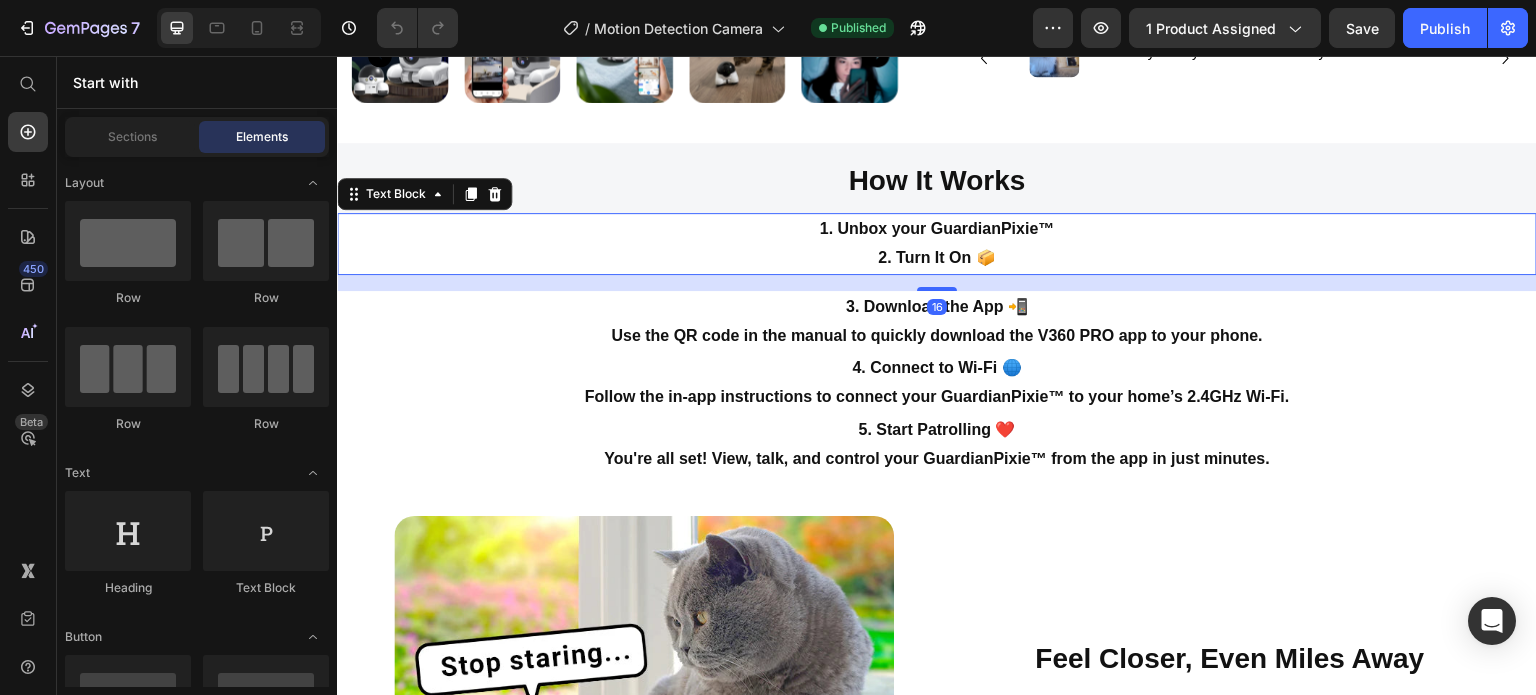 click on "2. Turn It On 📦" at bounding box center [937, 258] 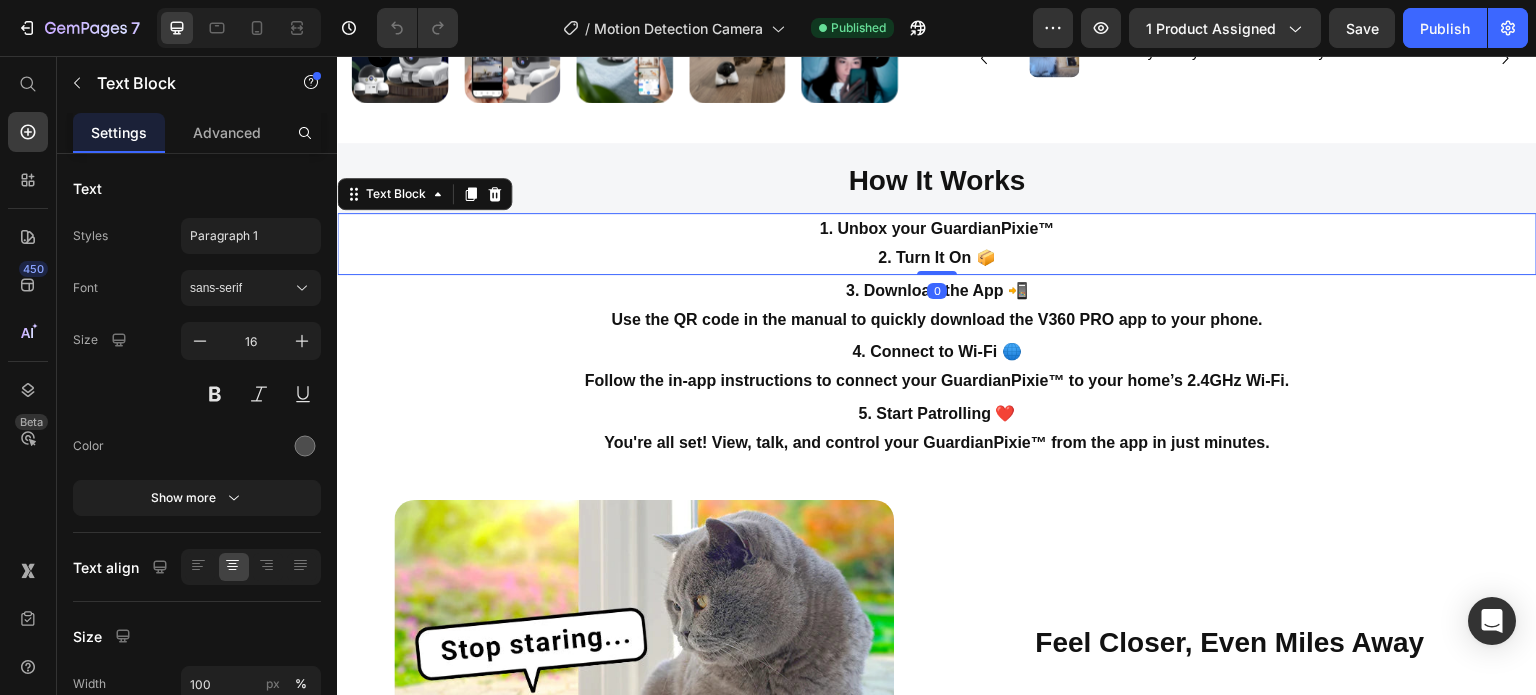 drag, startPoint x: 914, startPoint y: 281, endPoint x: 918, endPoint y: 255, distance: 26.305893 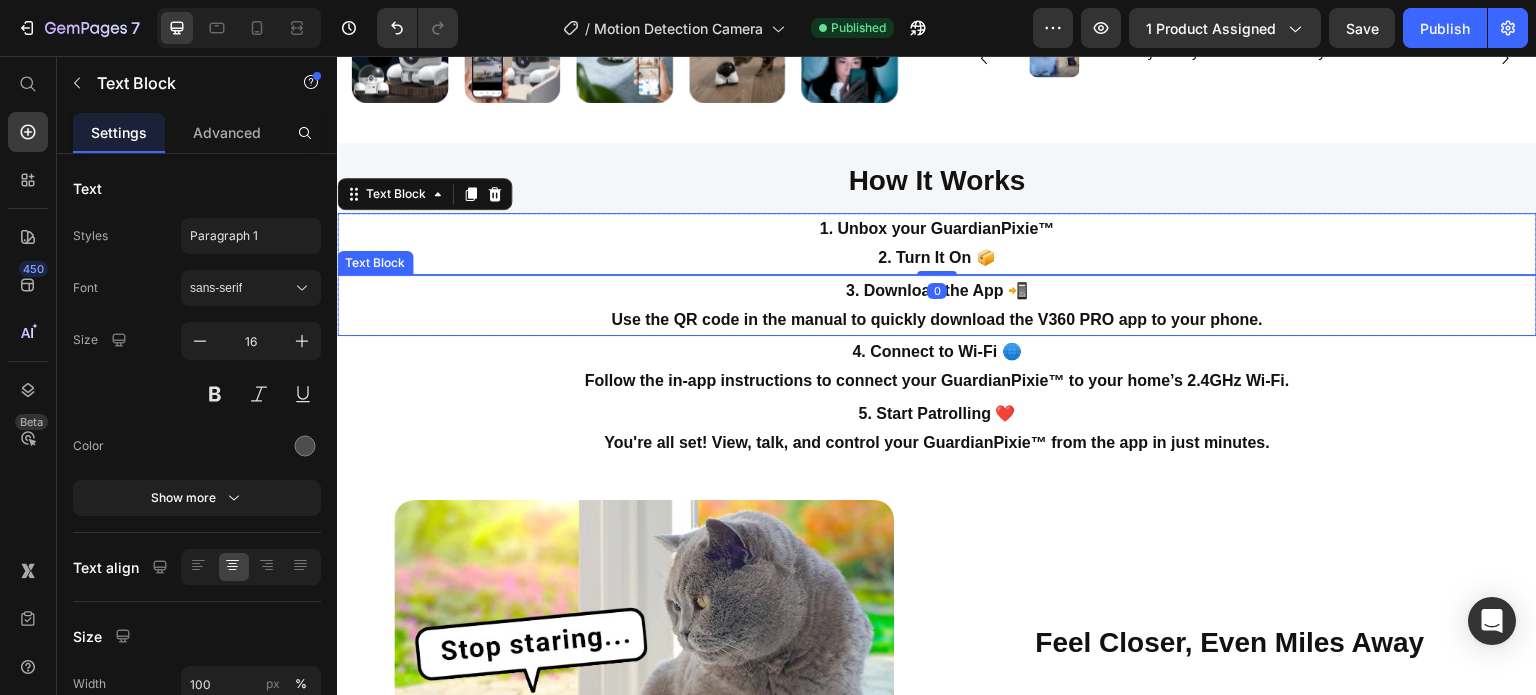 click on "3. Download the App 📲 Use the QR code in the manual to quickly download the V360 PRO app to your phone." at bounding box center [937, 306] 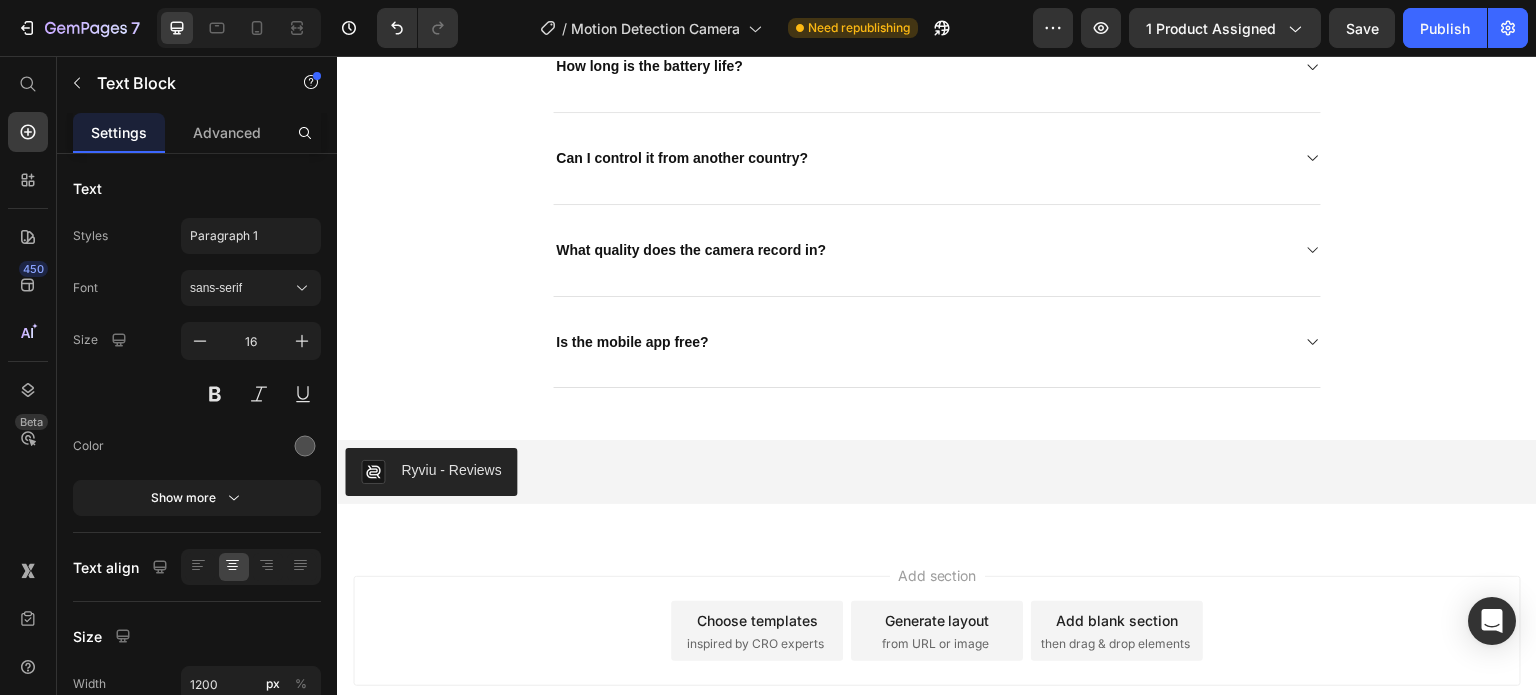 scroll, scrollTop: 3155, scrollLeft: 0, axis: vertical 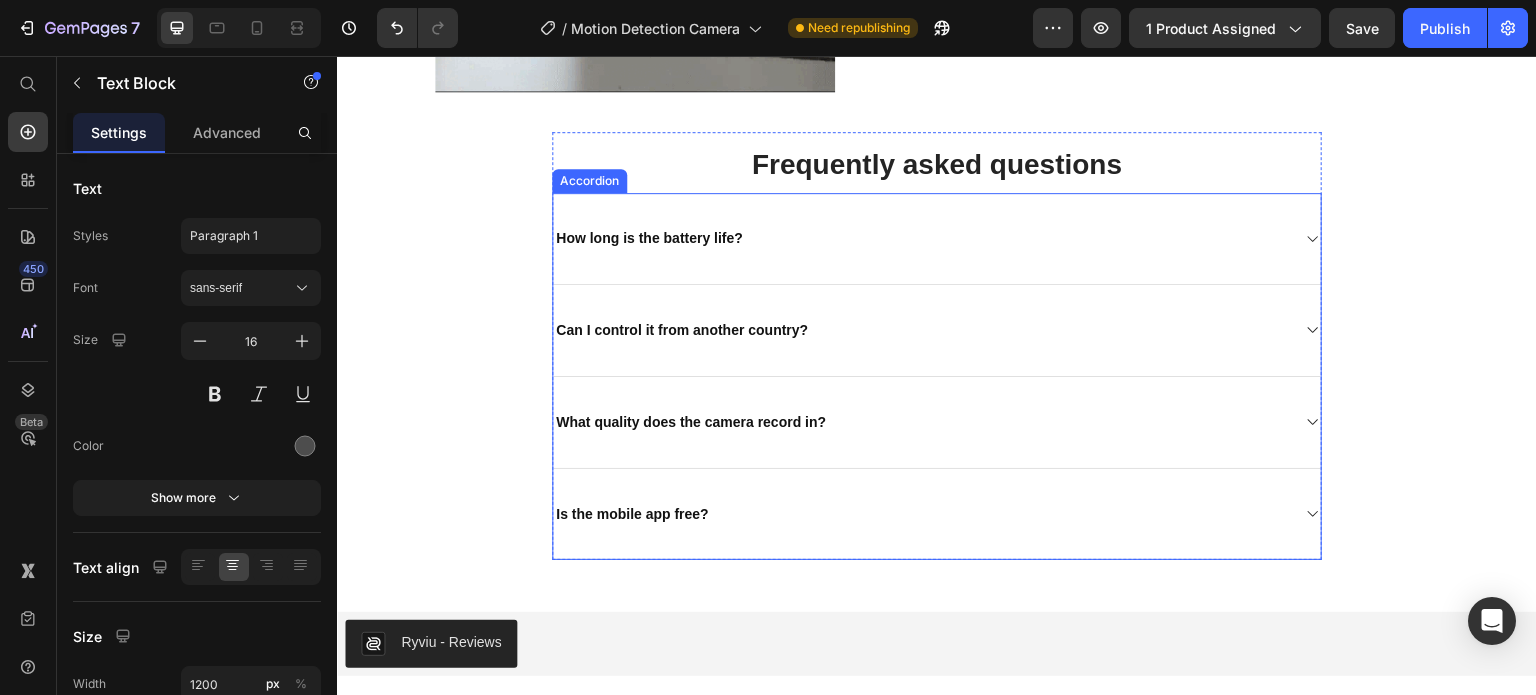 click on "What quality does the camera record in?" at bounding box center (691, 422) 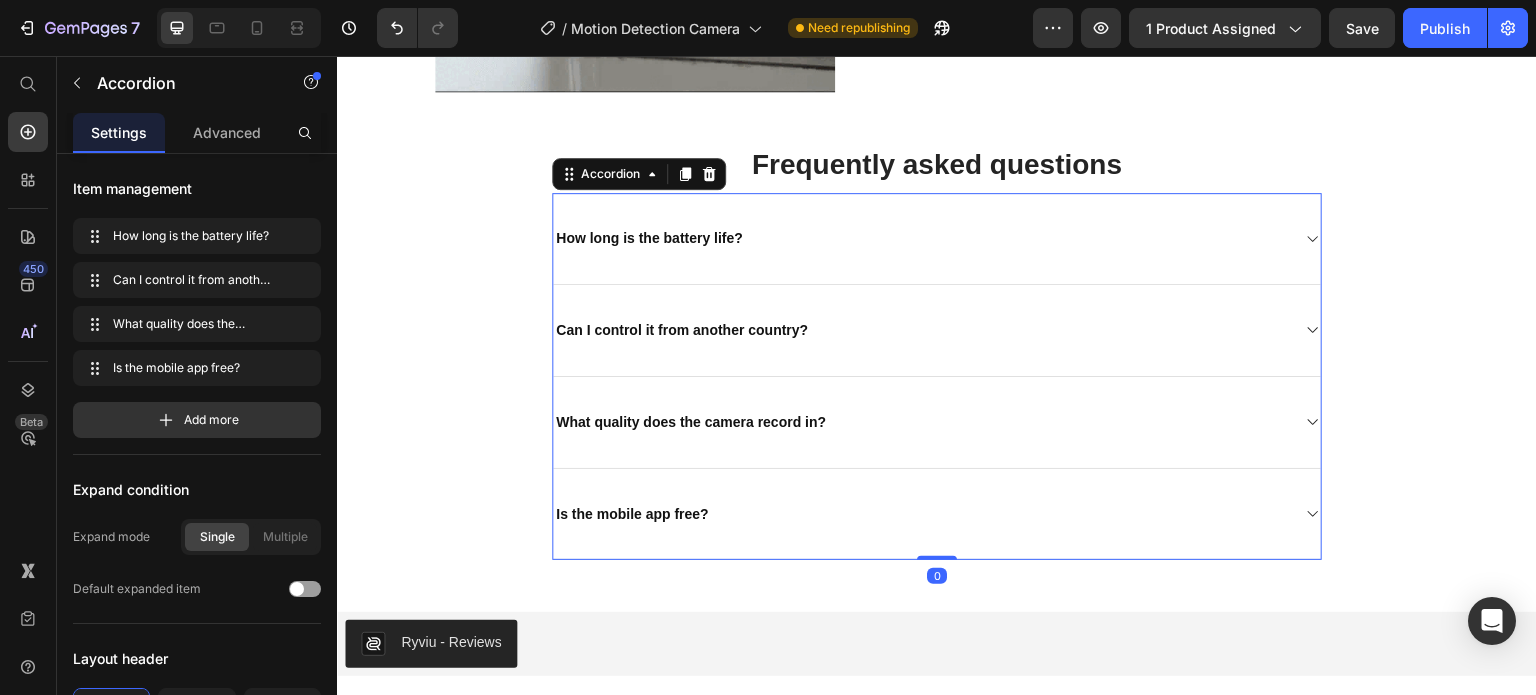 click on "What quality does the camera record in?" at bounding box center [937, 423] 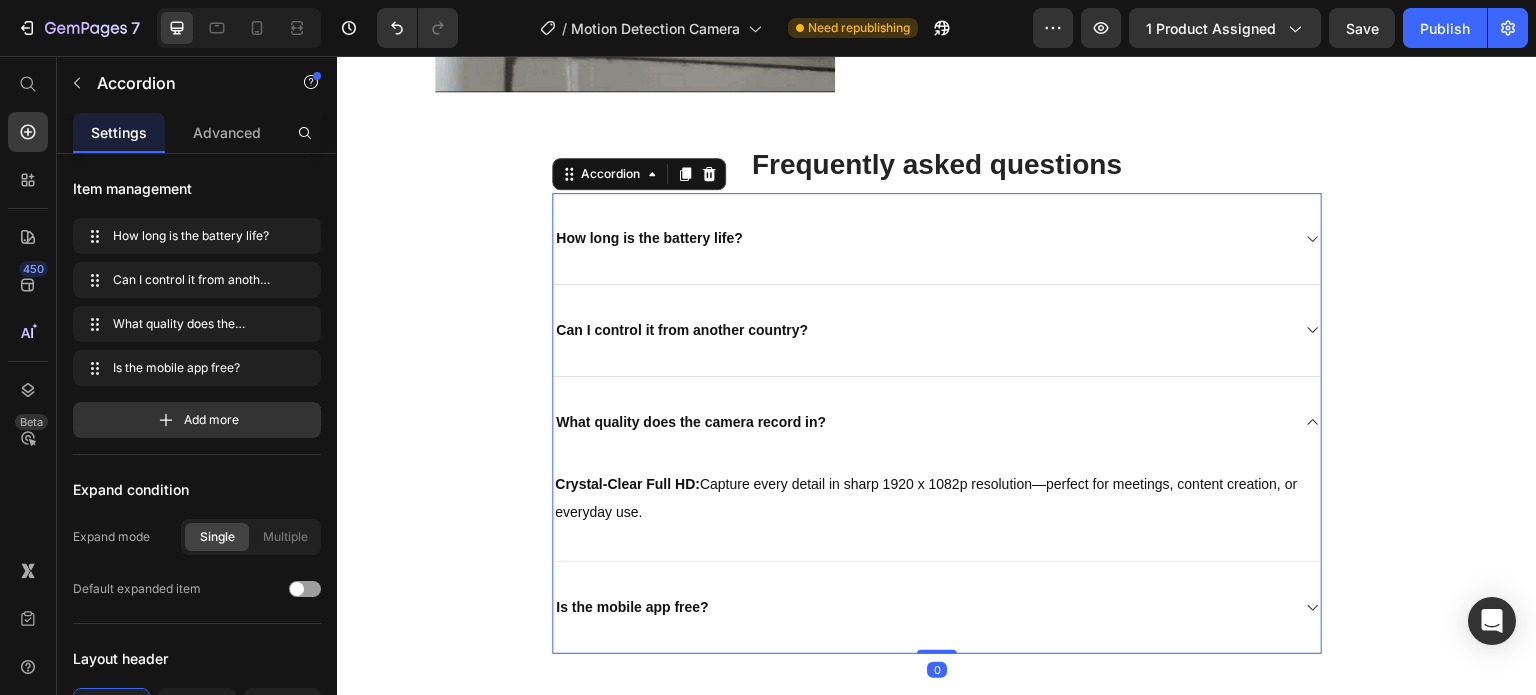 click on "What quality does the camera record in?" at bounding box center (937, 422) 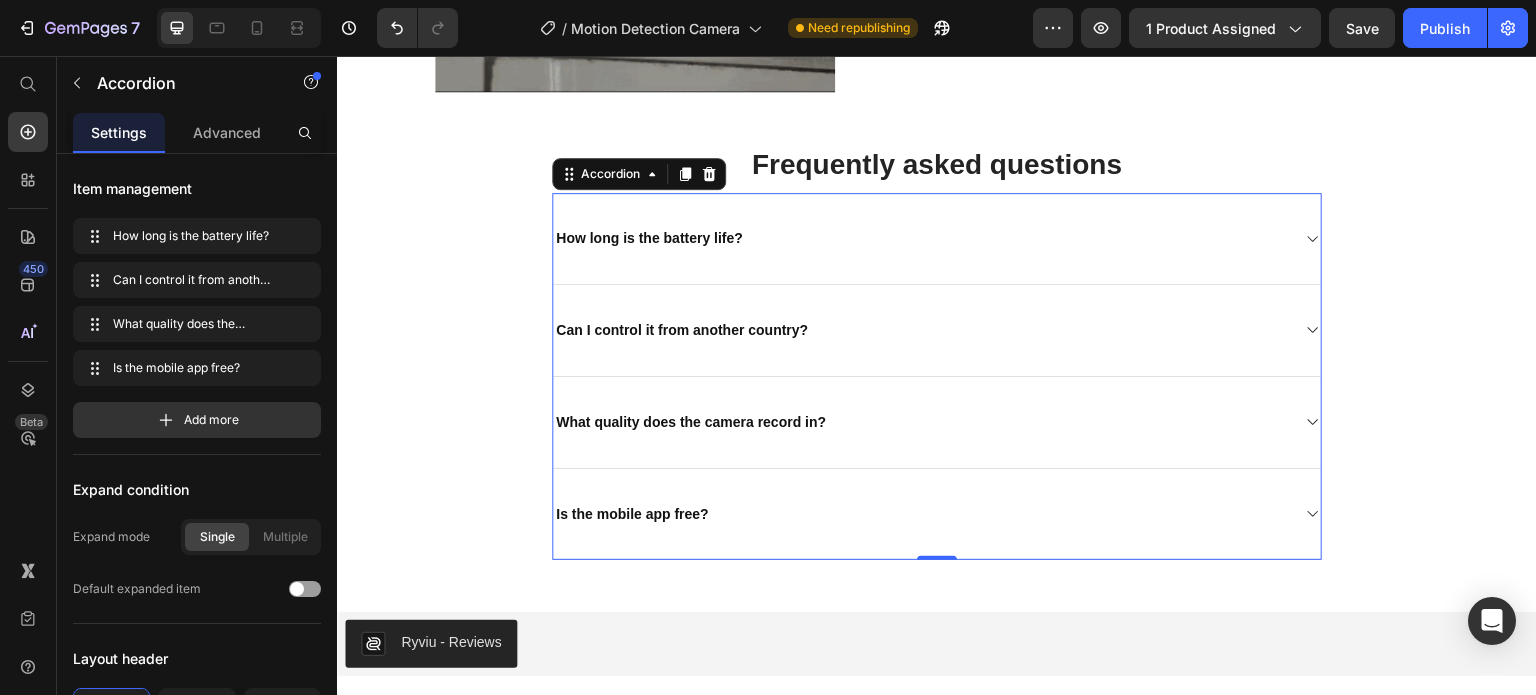 click on "What quality does the camera record in?" at bounding box center [937, 423] 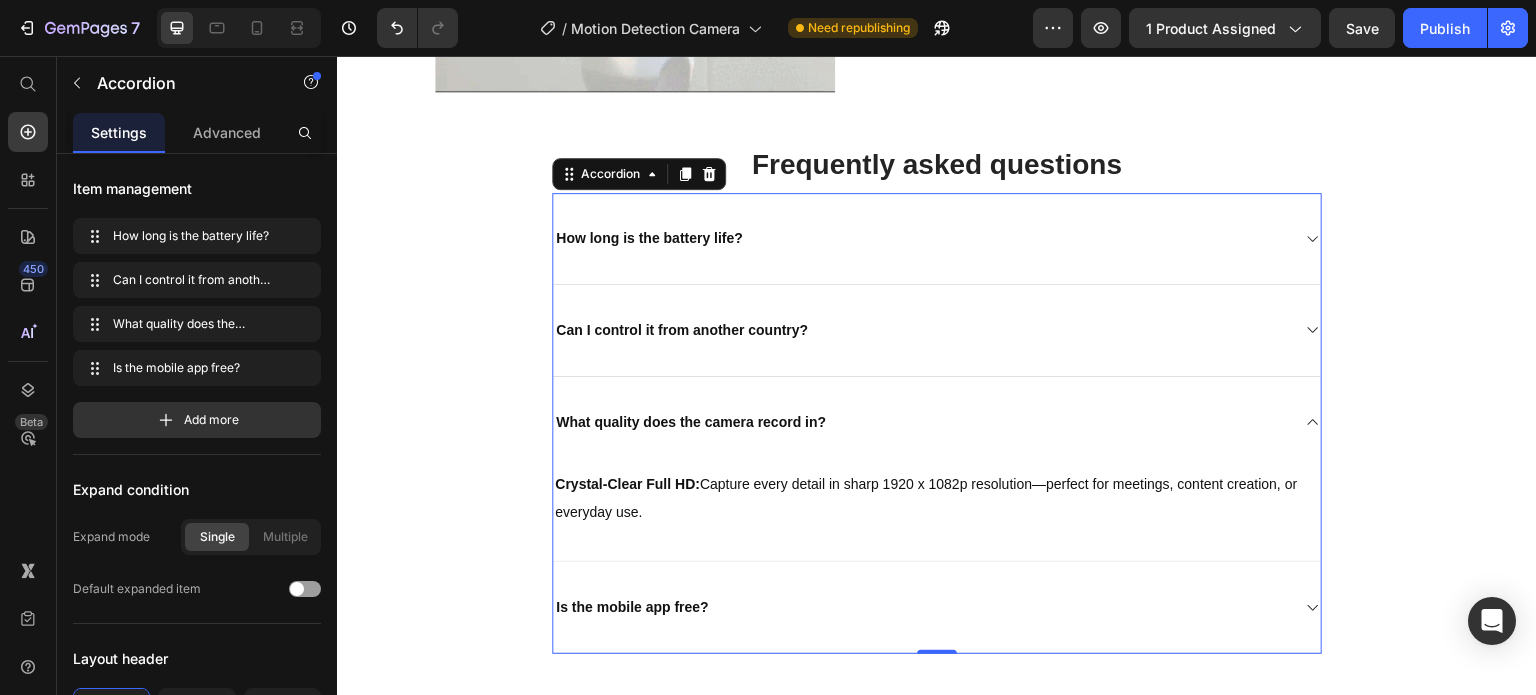 click on "Can I control it from another country?" at bounding box center (937, 331) 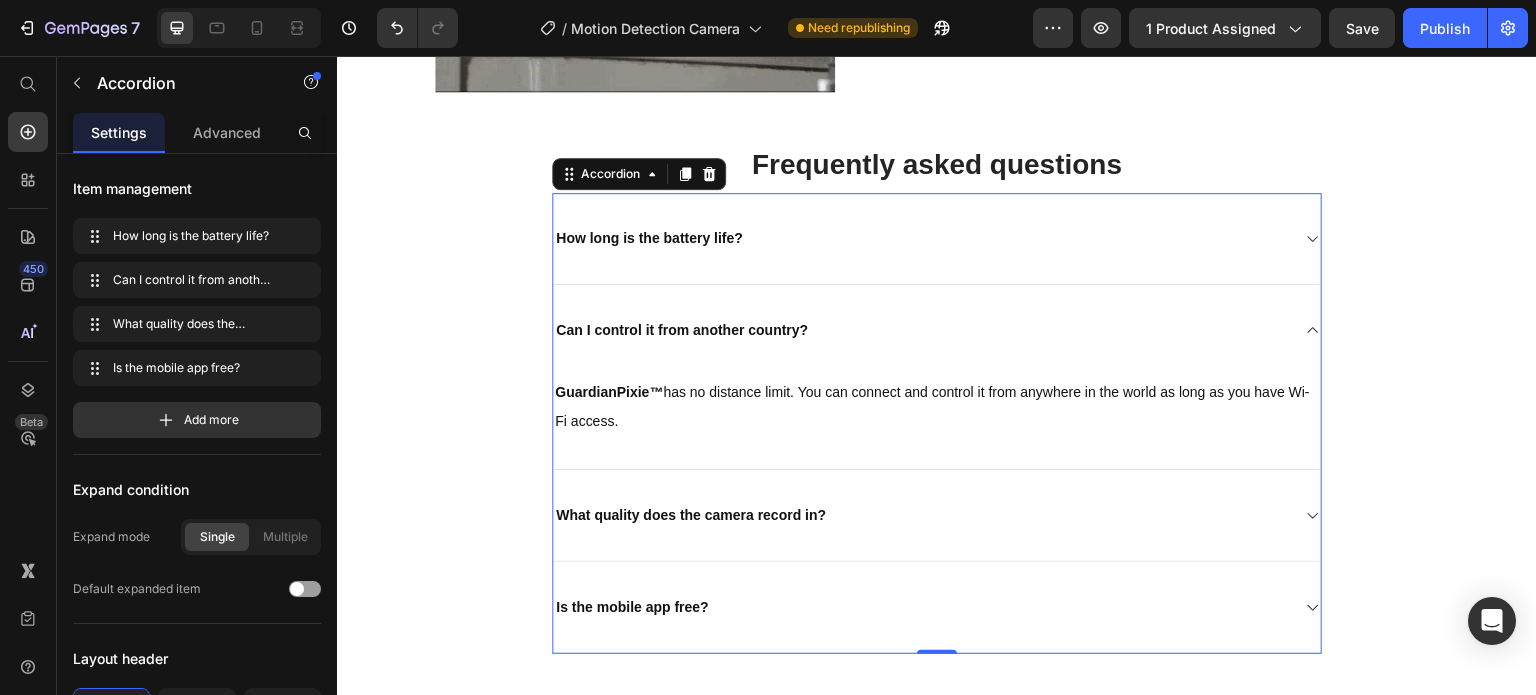 click on "What quality does the camera record in?" at bounding box center [921, 515] 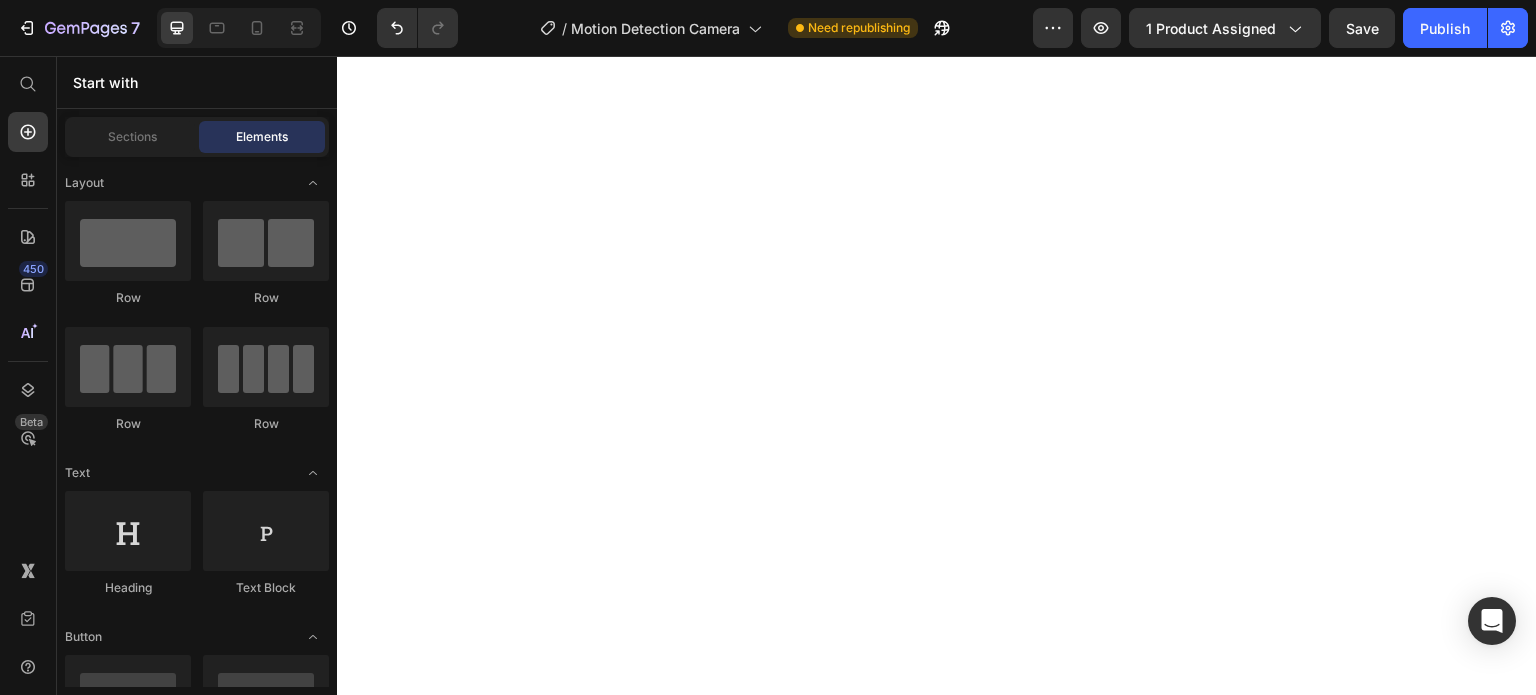 scroll, scrollTop: 0, scrollLeft: 0, axis: both 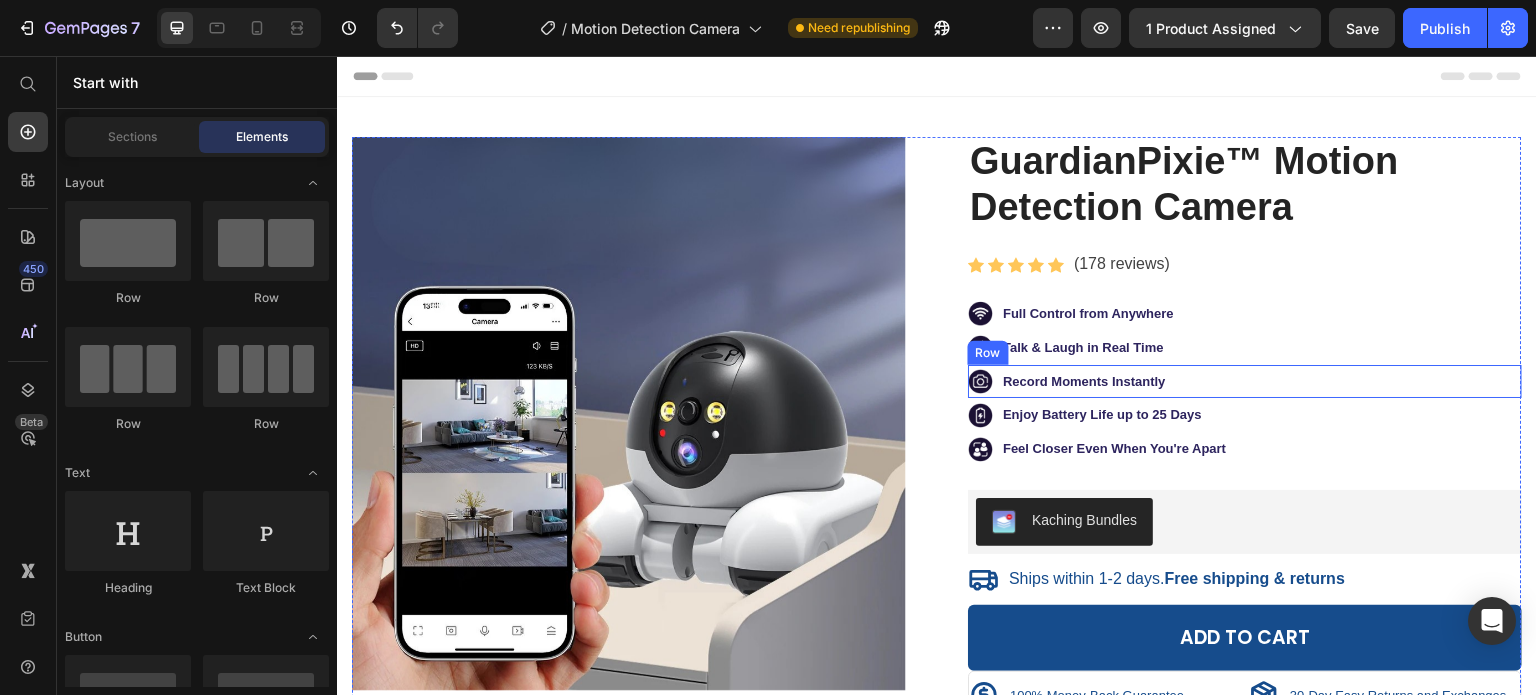 click on "Image Record Moments Instantly Text Block Row" at bounding box center [1245, 382] 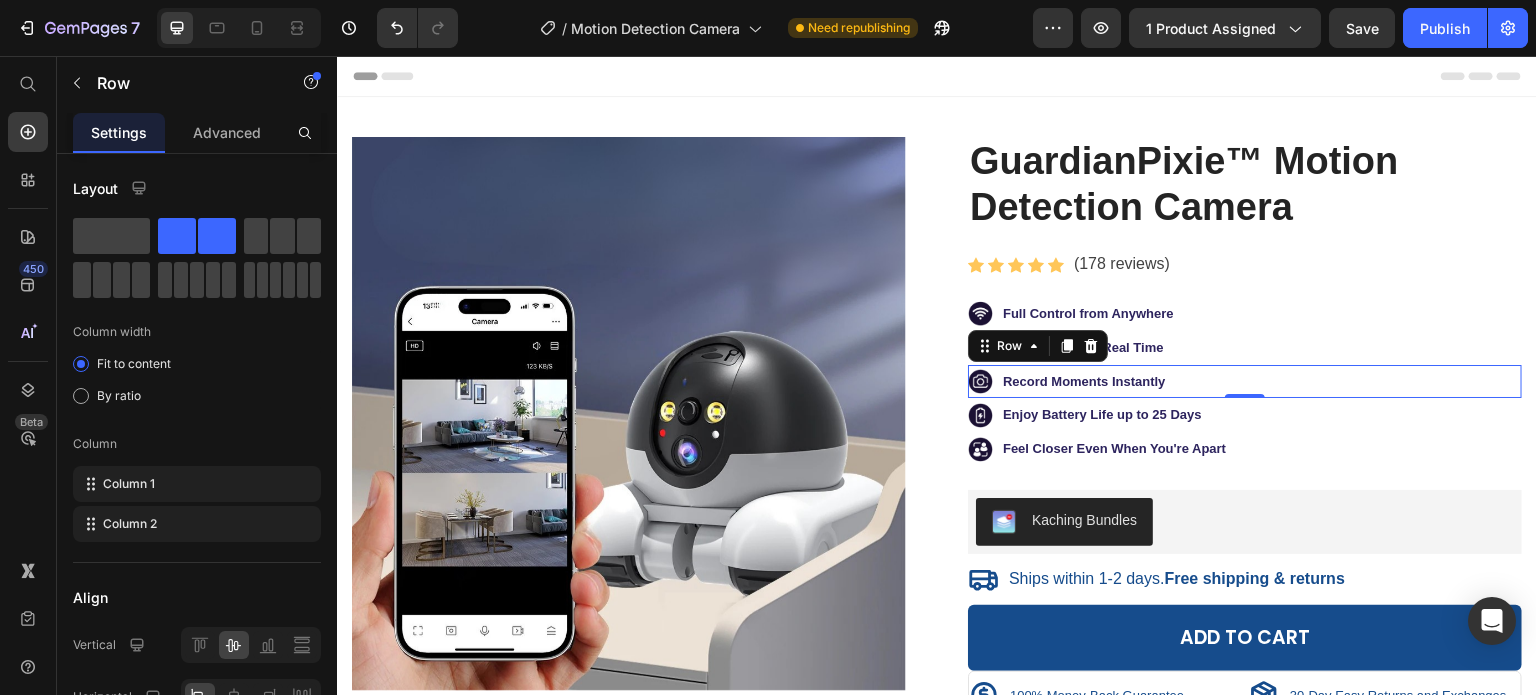 click on "Image Record Moments Instantly Text Block Row   0" at bounding box center [1245, 382] 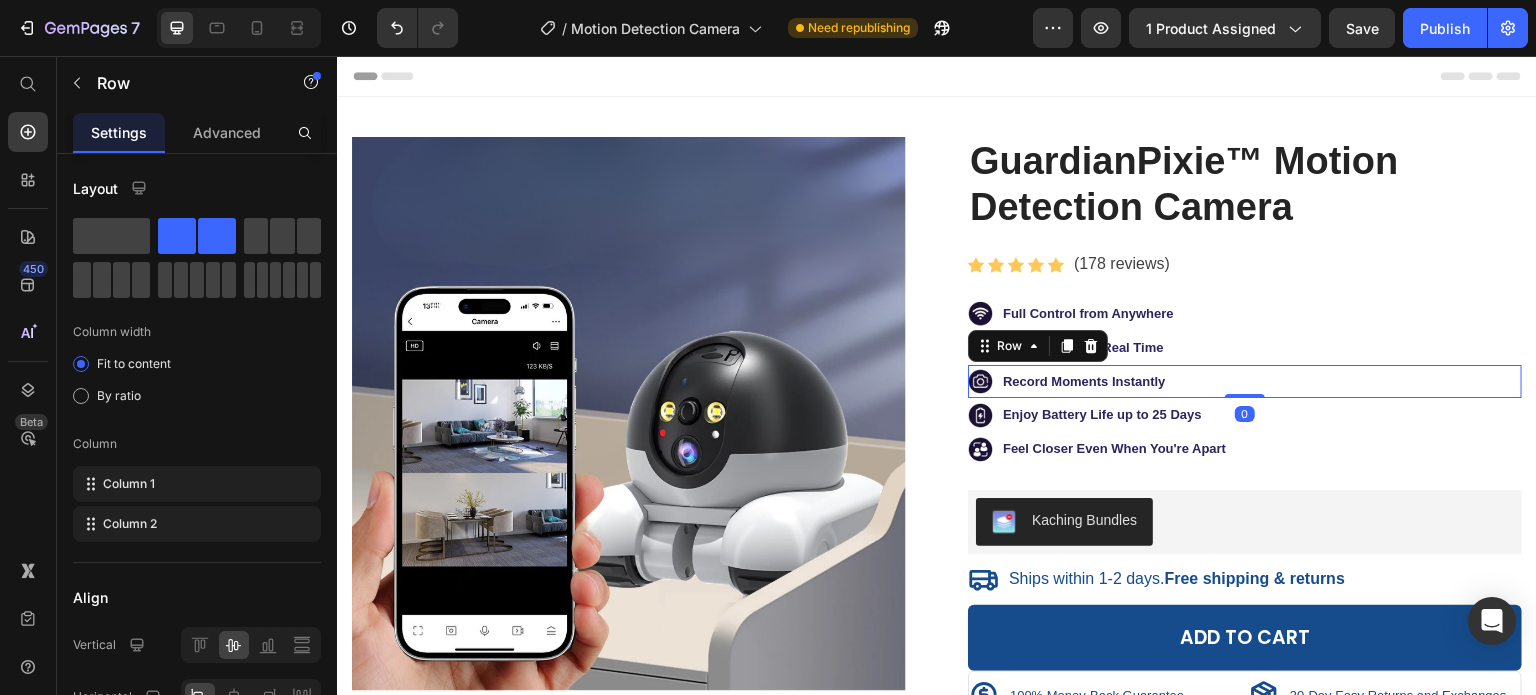 click on "Image Record Moments Instantly Text Block Row   0" at bounding box center (1245, 382) 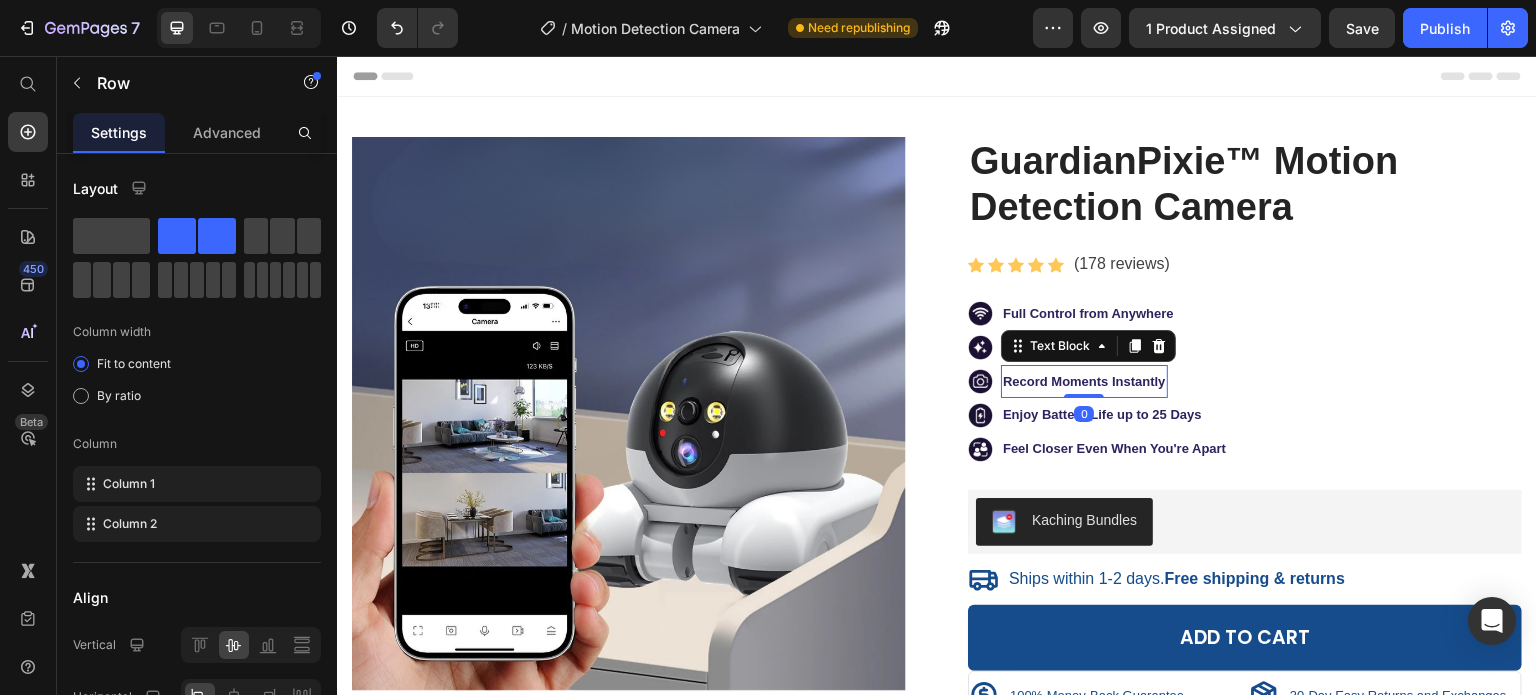 click on "Record Moments Instantly" at bounding box center (1084, 381) 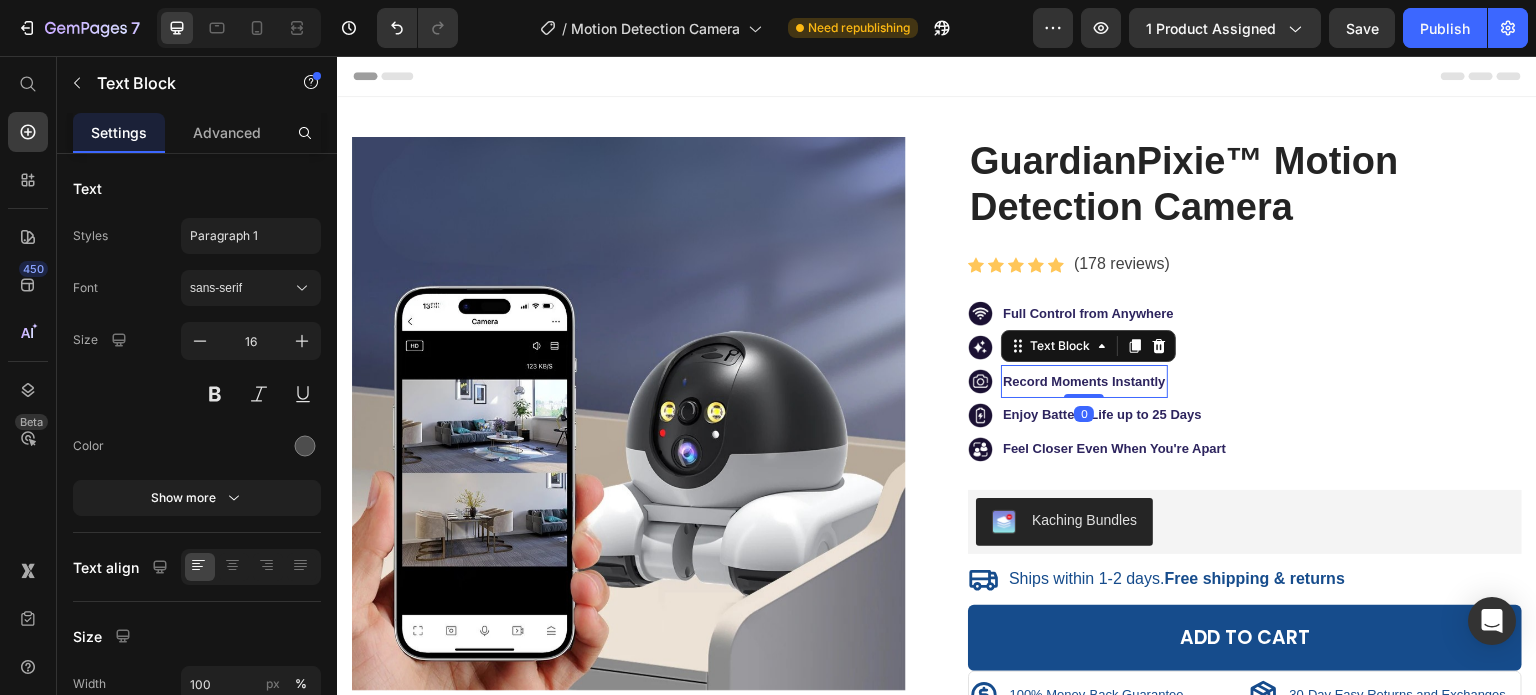 click on "Record Moments Instantly" at bounding box center [1084, 381] 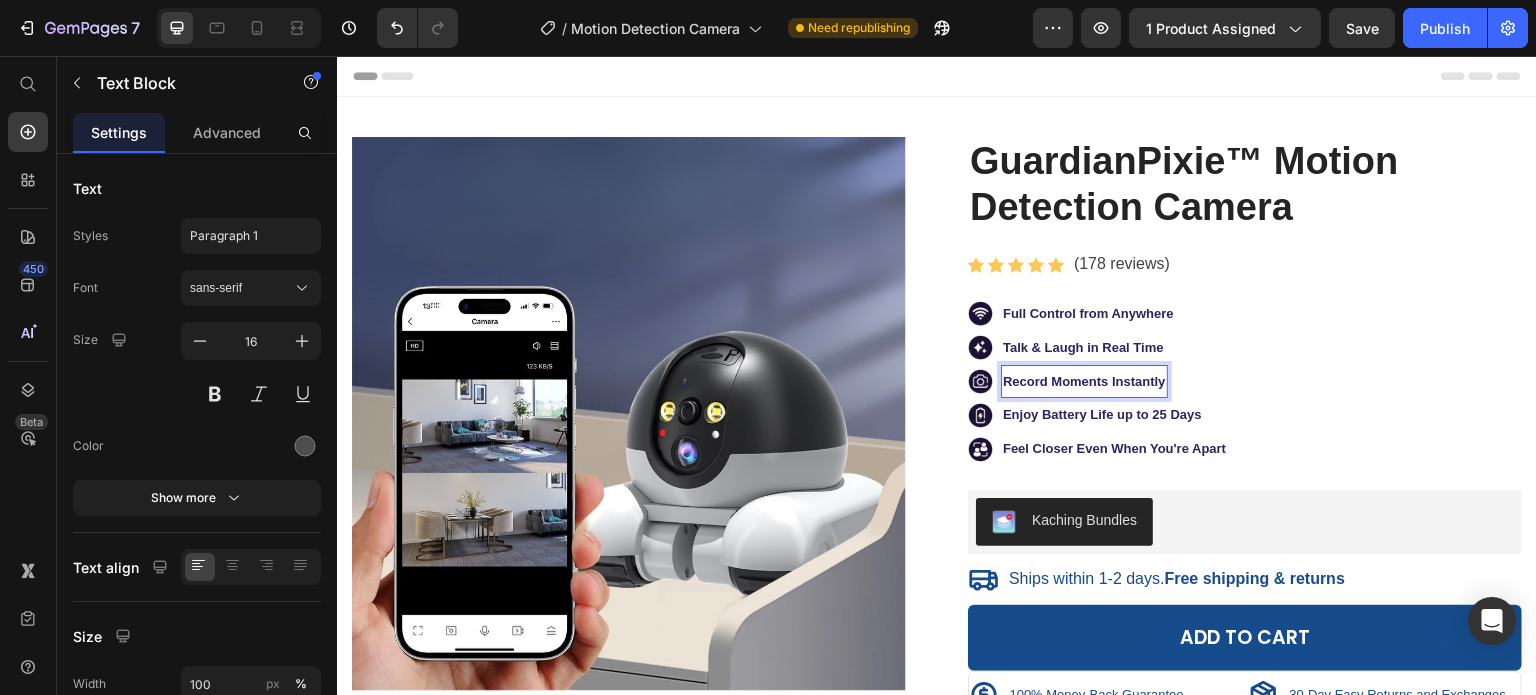 click on "Record Moments Instantly" at bounding box center [1084, 381] 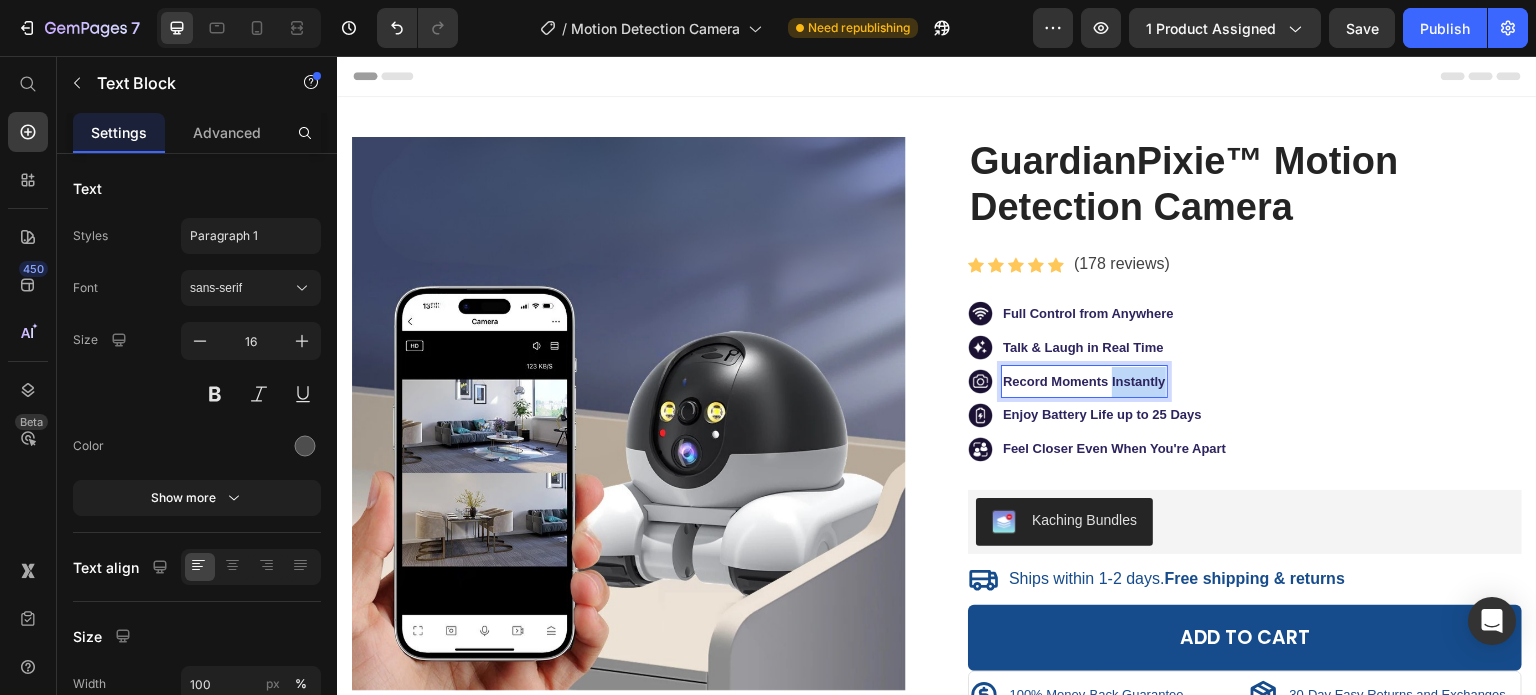 click on "Record Moments Instantly" at bounding box center [1084, 381] 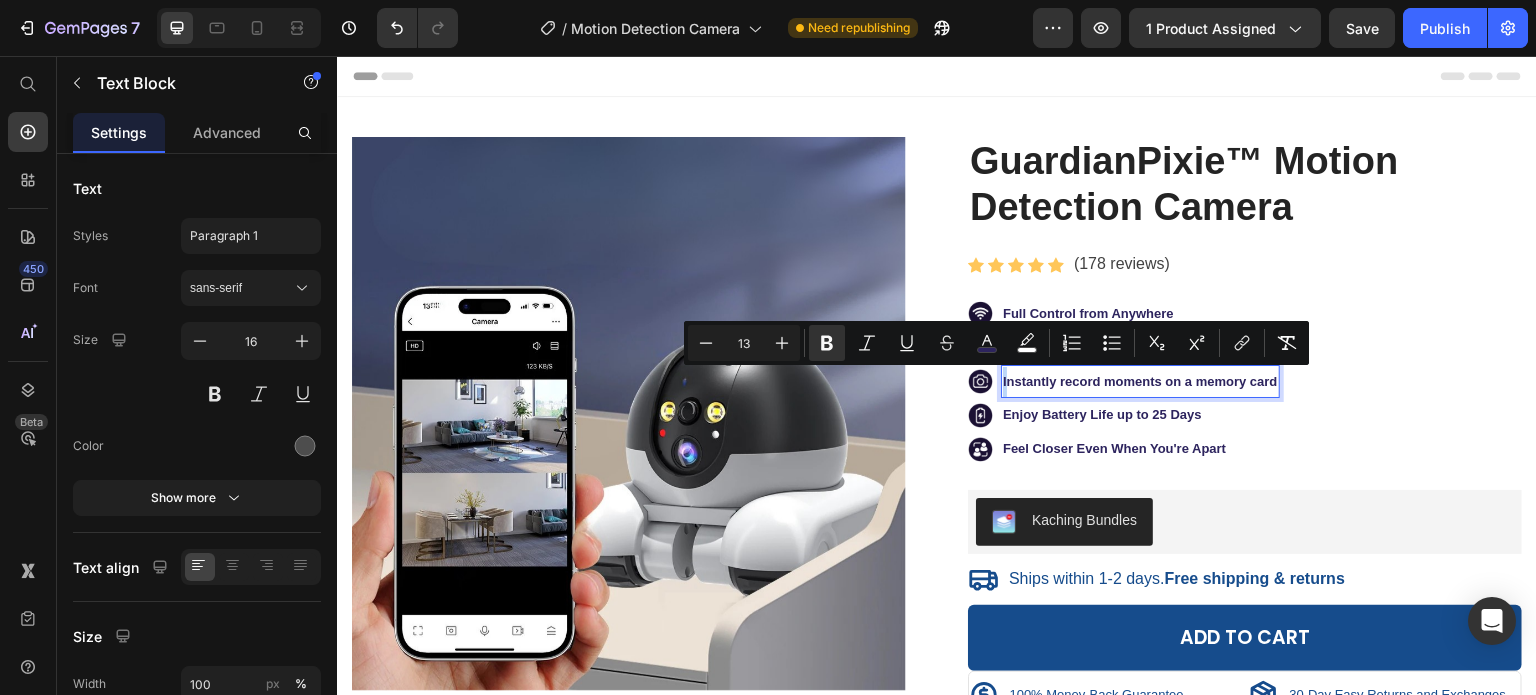 click on "Instantly record moments on a memory card" at bounding box center (1140, 381) 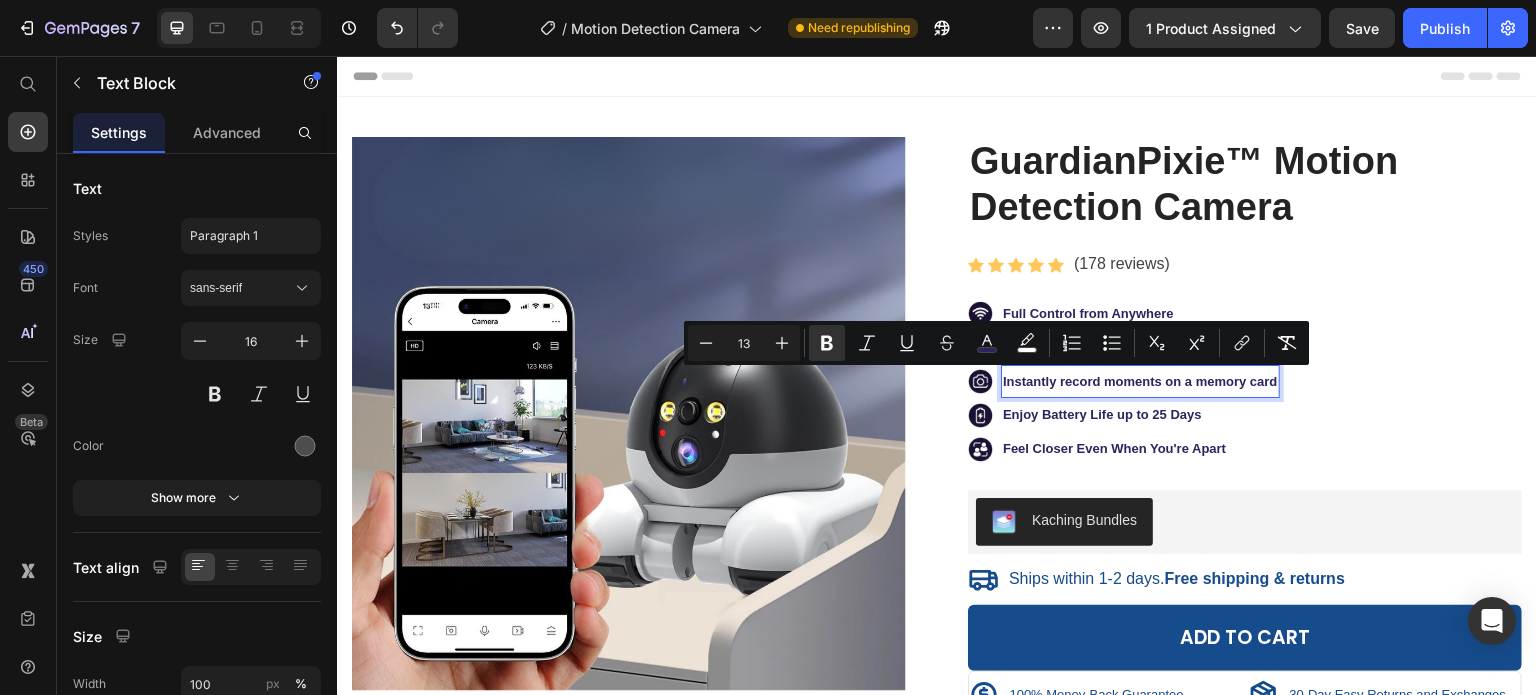 click on "Instantly record moments on a memory card" at bounding box center (1140, 381) 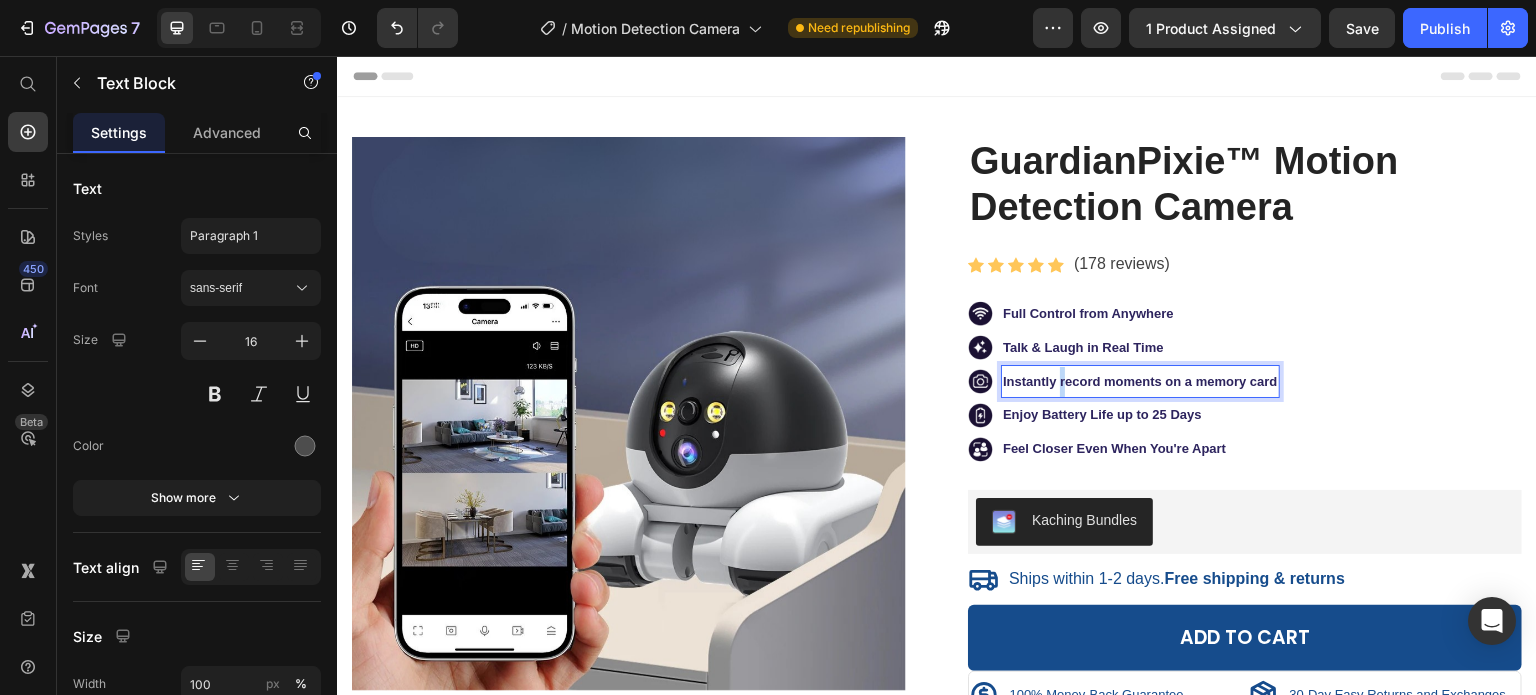 drag, startPoint x: 1062, startPoint y: 388, endPoint x: 1051, endPoint y: 387, distance: 11.045361 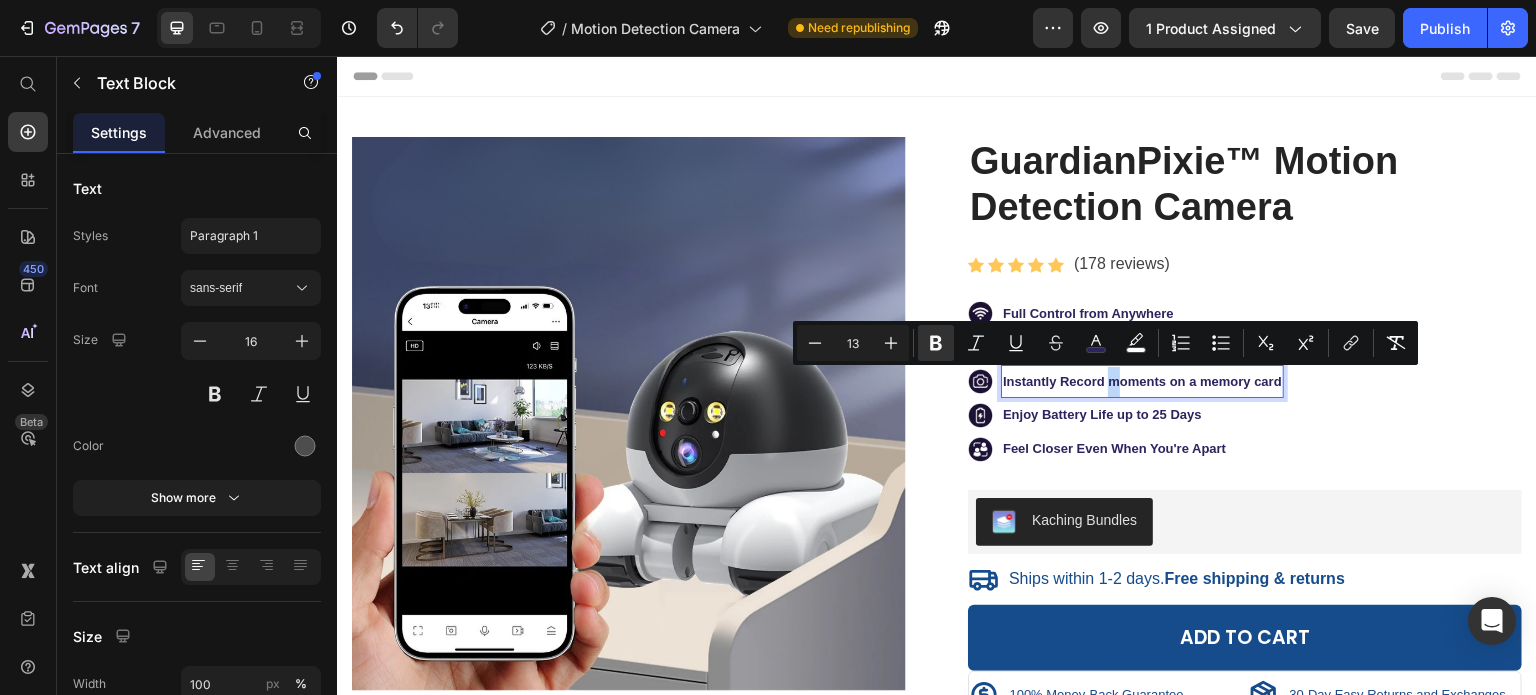 click on "Instantly Record moments on a memory card" at bounding box center [1142, 381] 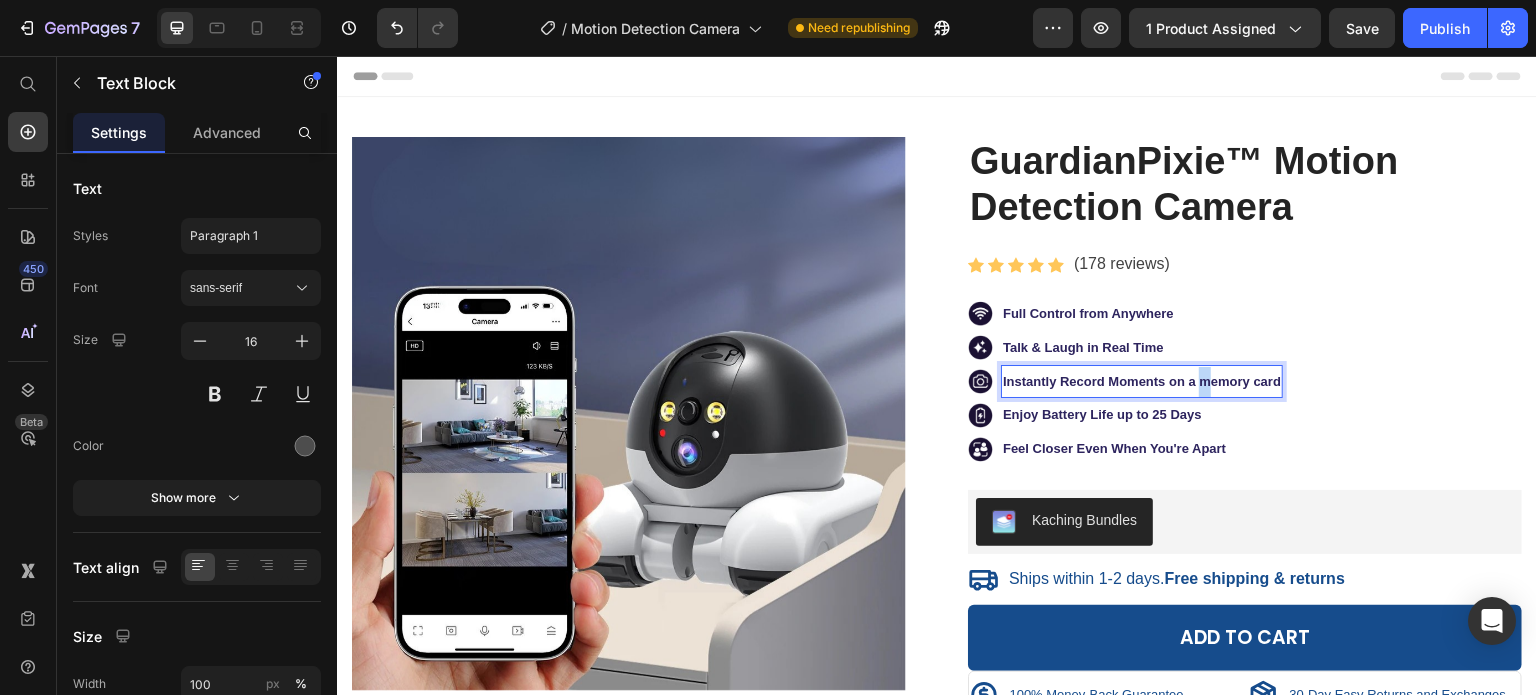 click on "Instantly Record Moments on a memory card" at bounding box center (1142, 381) 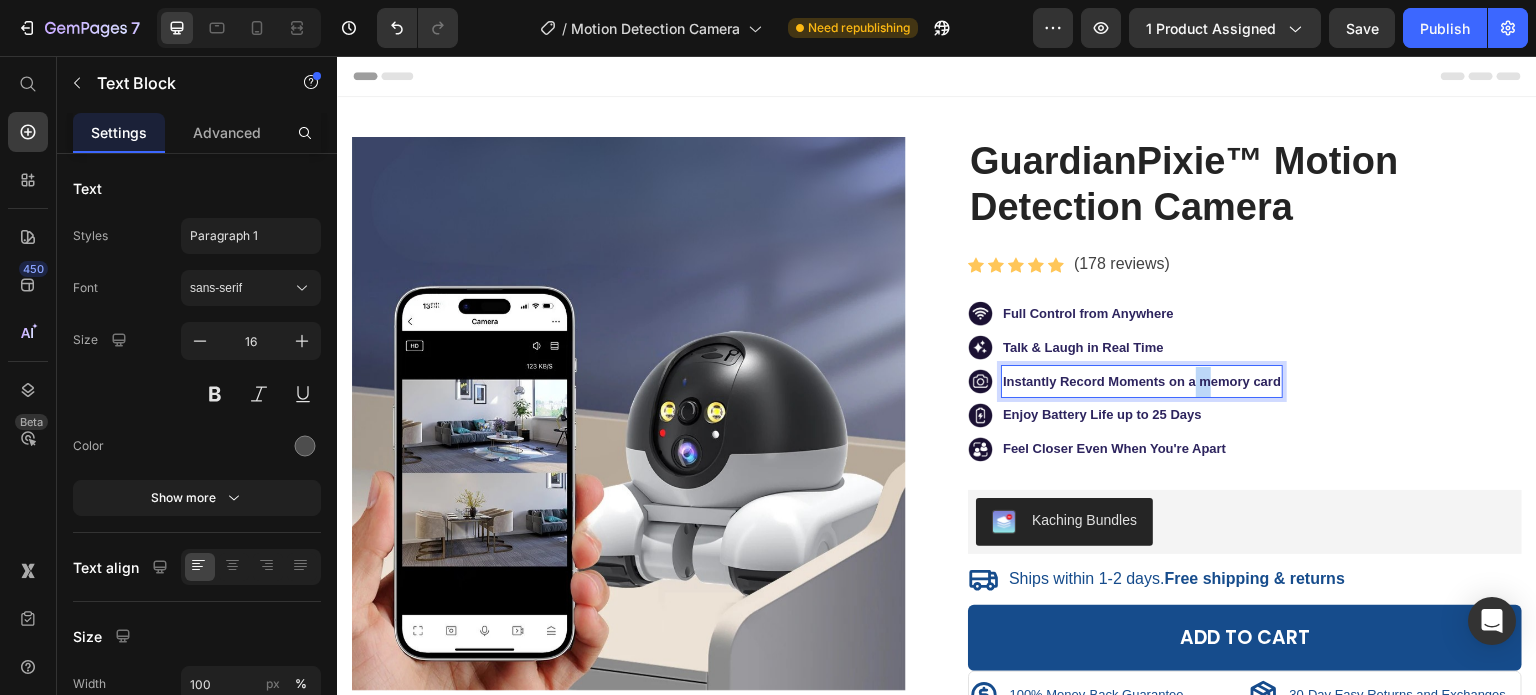 drag, startPoint x: 1199, startPoint y: 381, endPoint x: 1189, endPoint y: 383, distance: 10.198039 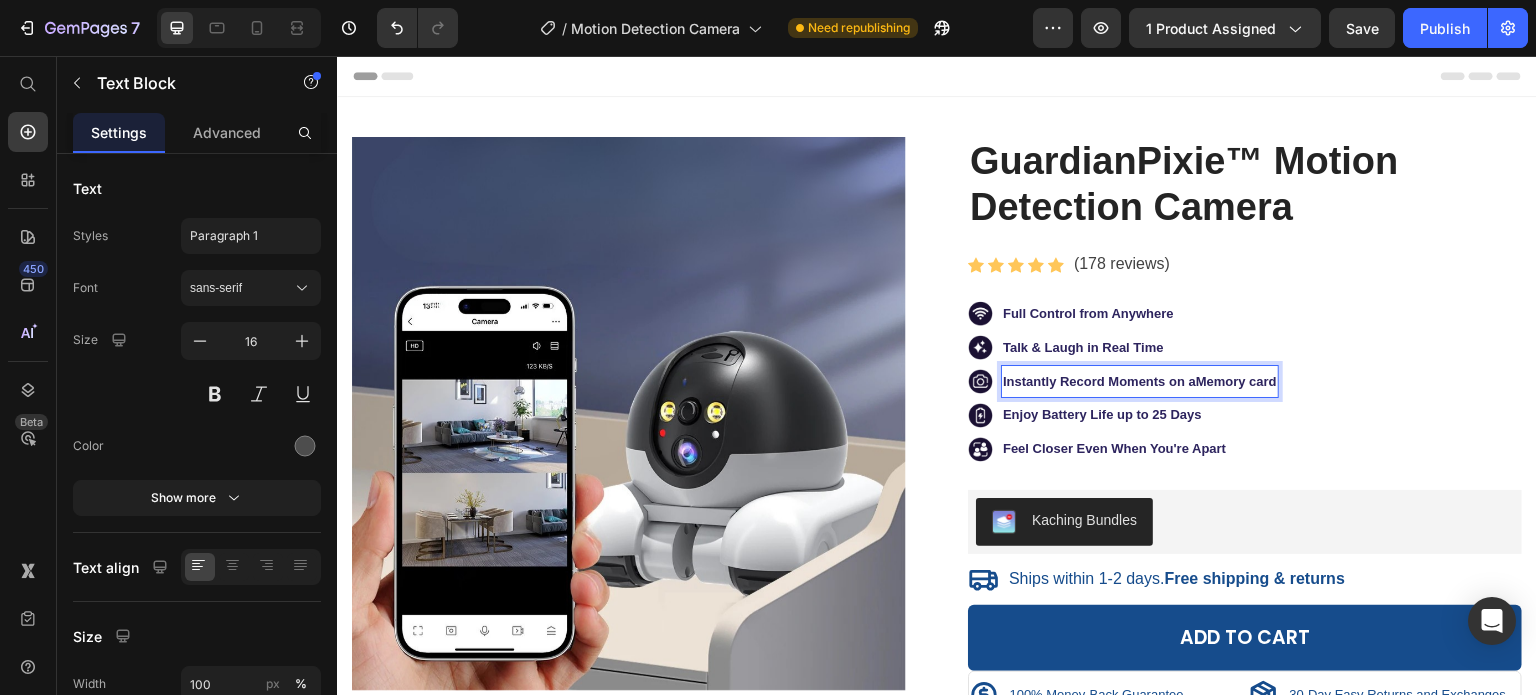 click on "Instantly Record Moments on aMemory card" at bounding box center (1140, 381) 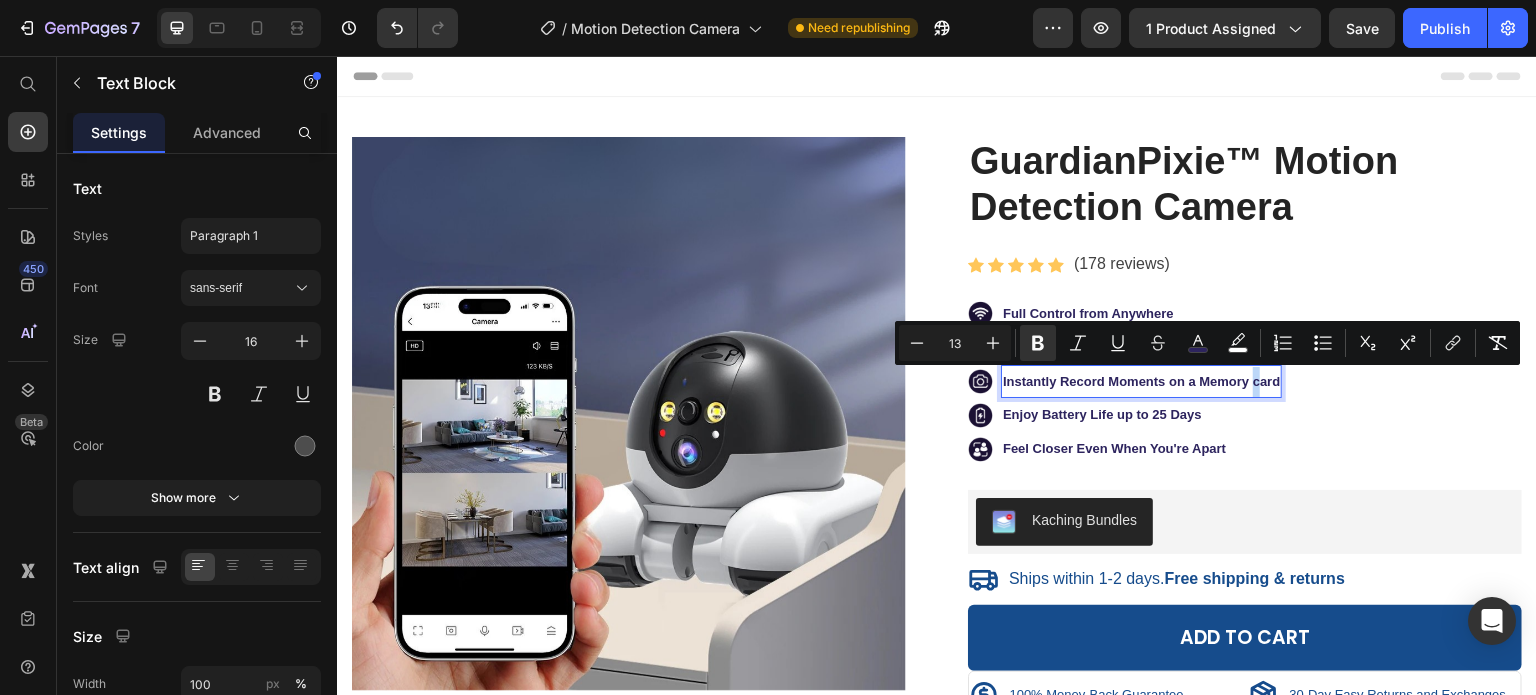 click on "Instantly Record Moments on a Memory card" at bounding box center [1141, 381] 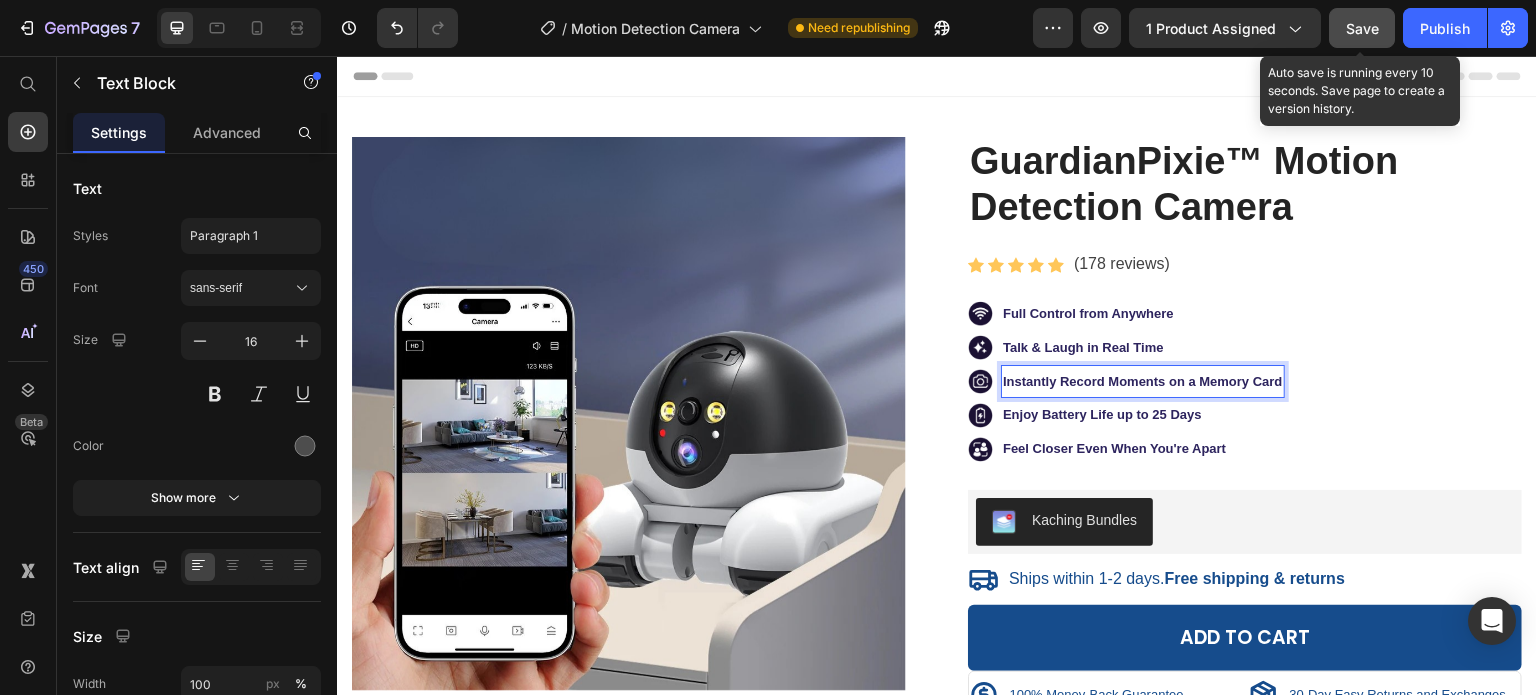 click on "Save" at bounding box center [1362, 28] 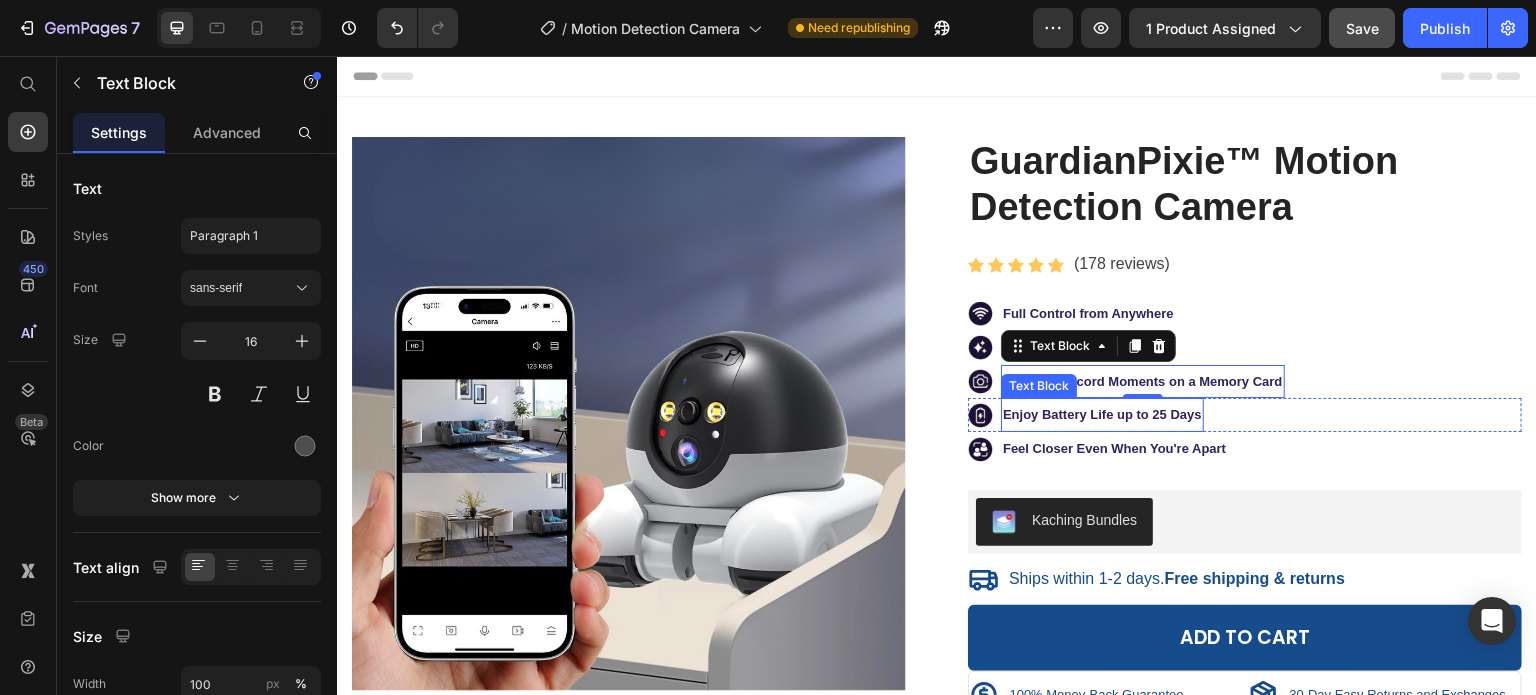 click on "Enjoy Battery Life up to 25 Days" at bounding box center [1102, 414] 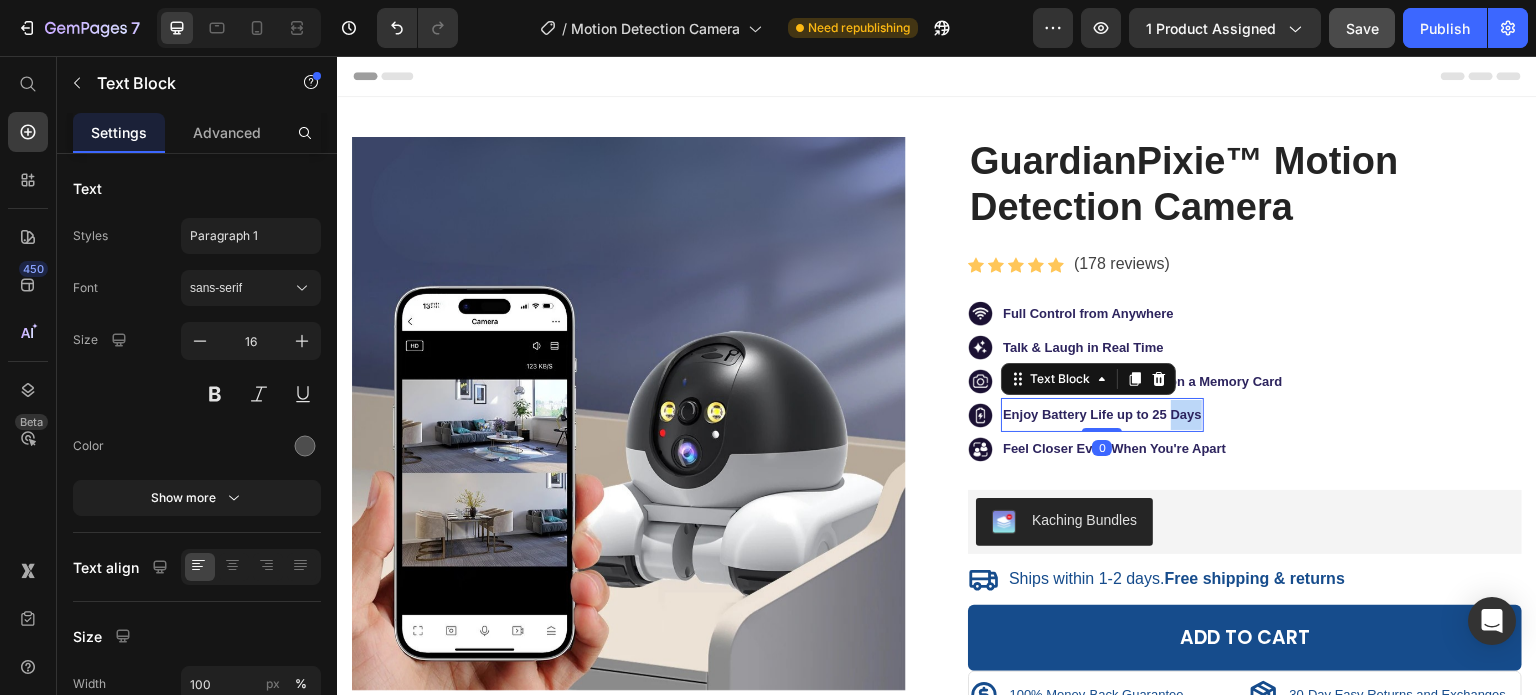 click on "Enjoy Battery Life up to 25 Days" at bounding box center [1102, 414] 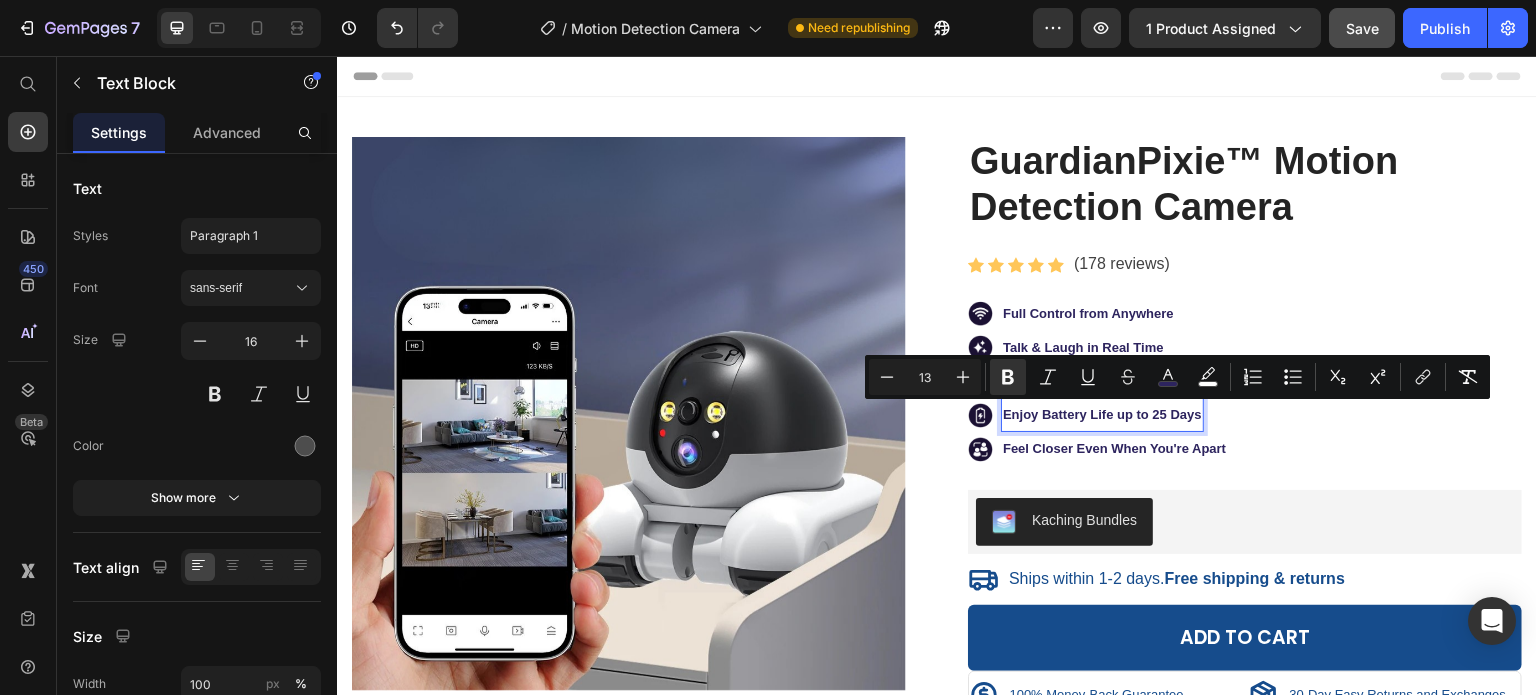 click on "Enjoy Battery Life up to 25 Days" at bounding box center (1102, 414) 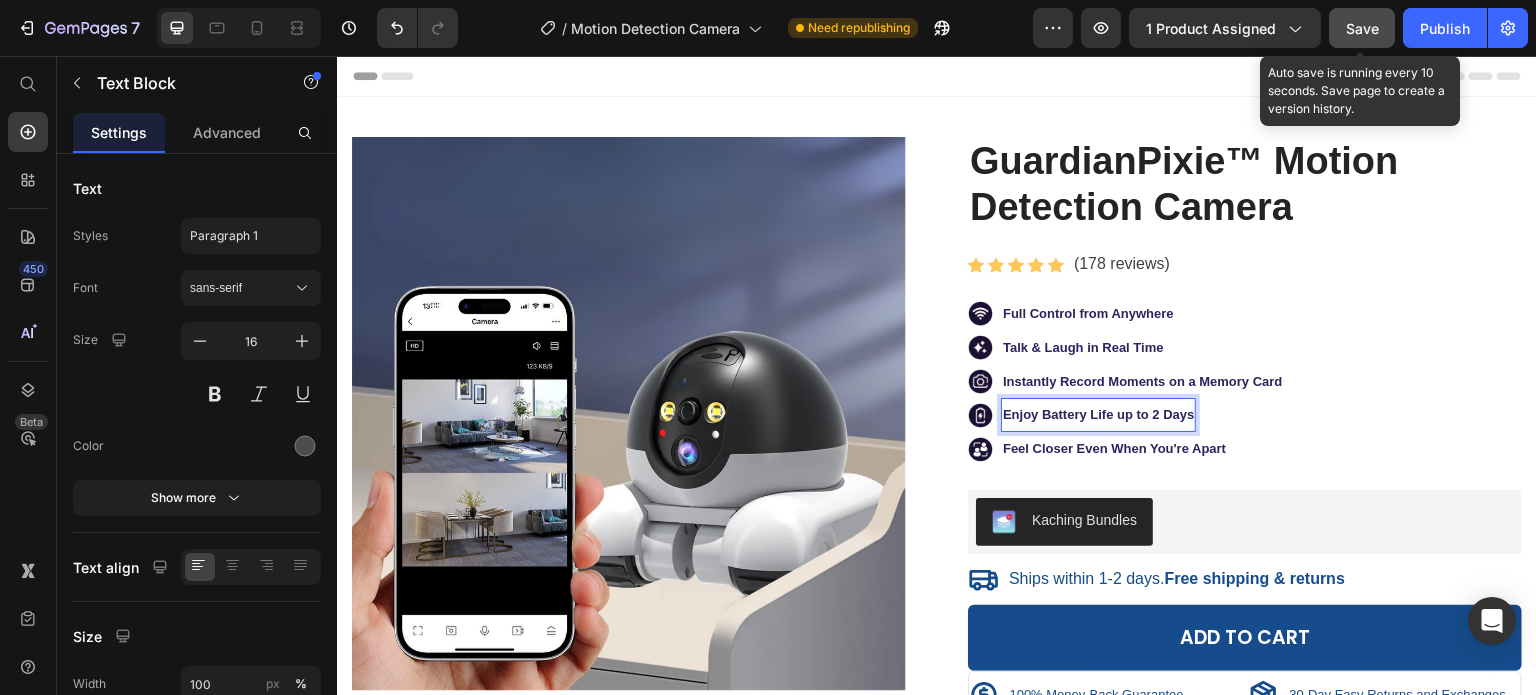 click on "Save" at bounding box center (1362, 28) 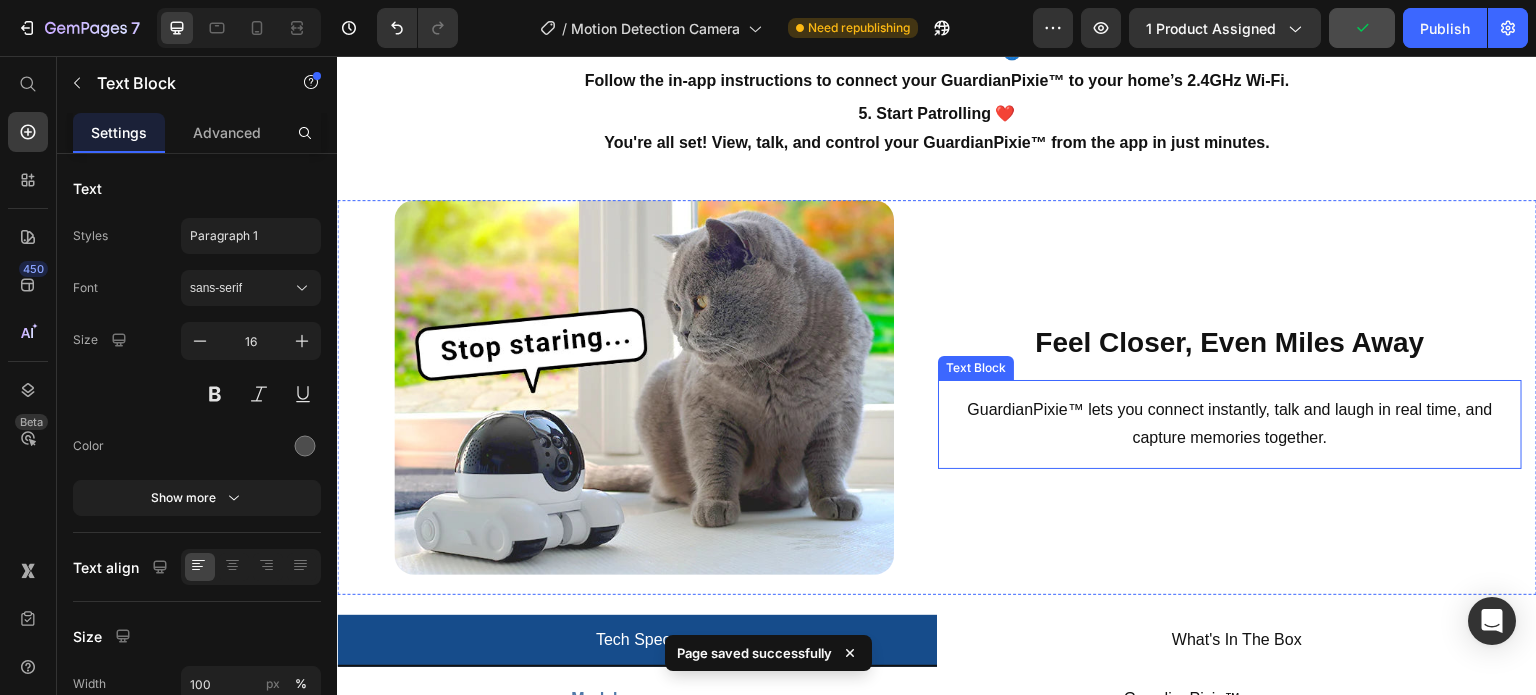 scroll, scrollTop: 1400, scrollLeft: 0, axis: vertical 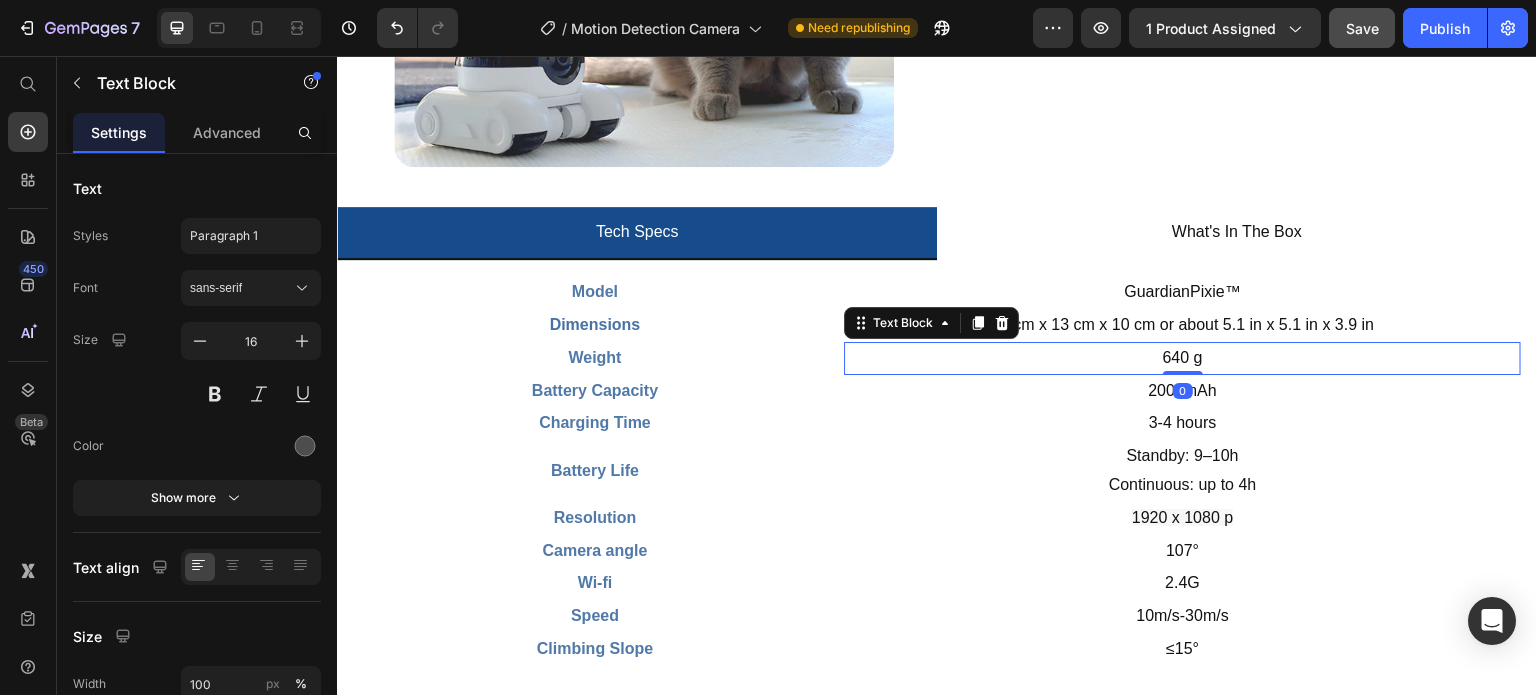 click on "640 g" at bounding box center [1183, 357] 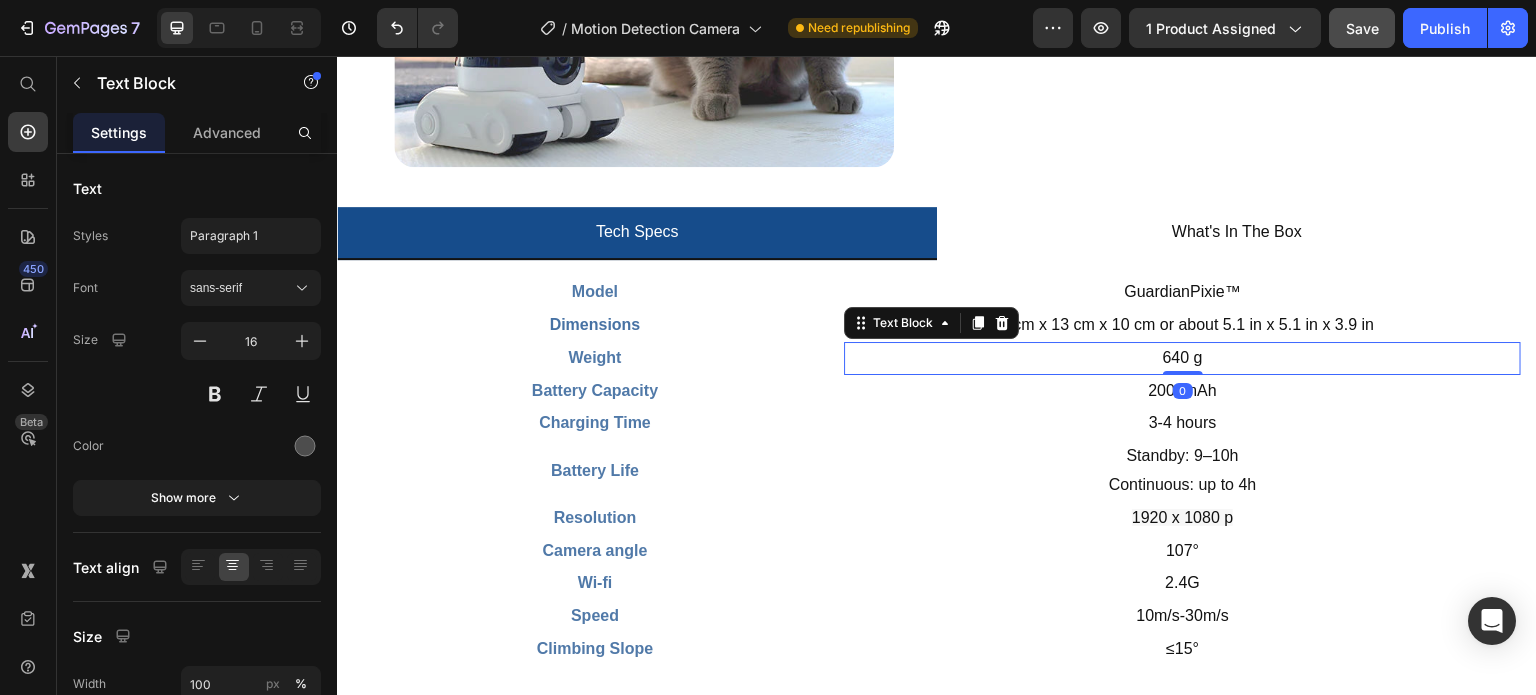 click on "640 g" at bounding box center [1183, 357] 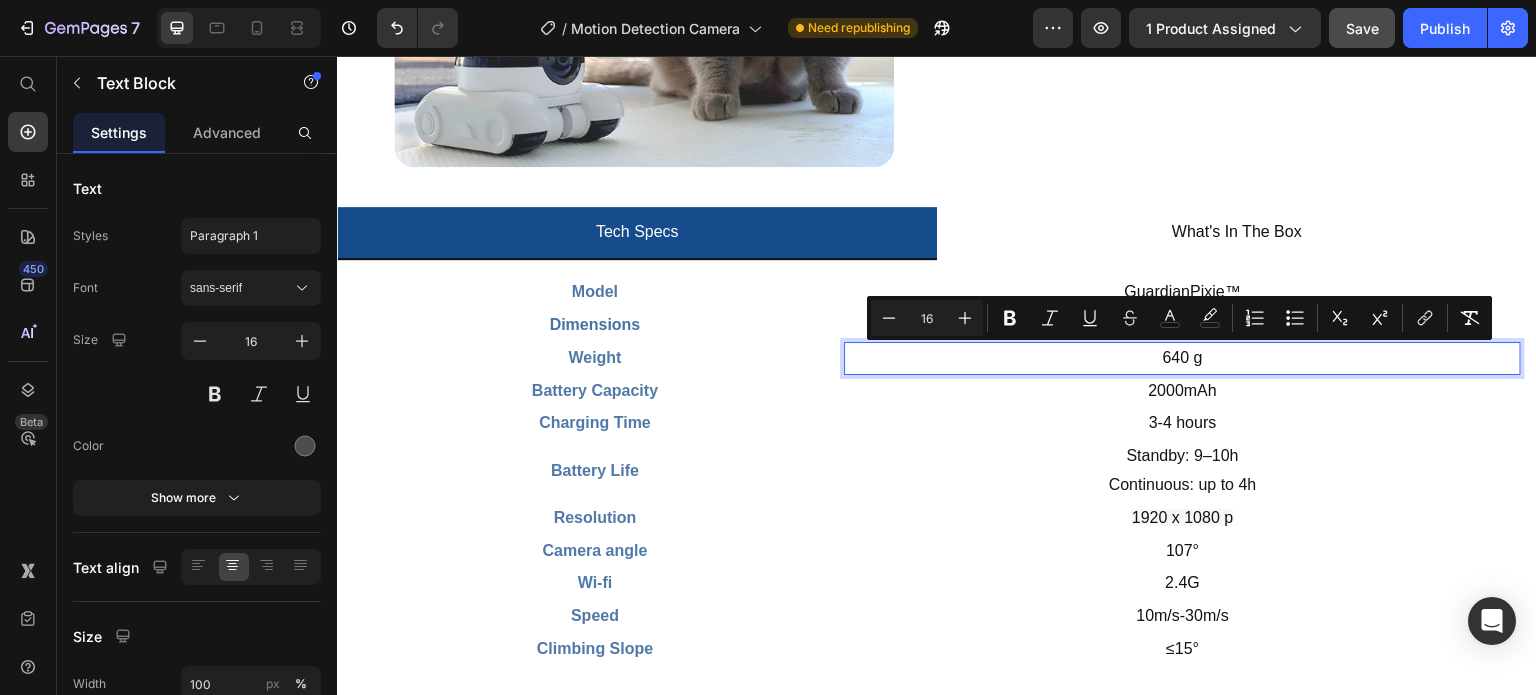 click on "640 g" at bounding box center [1183, 357] 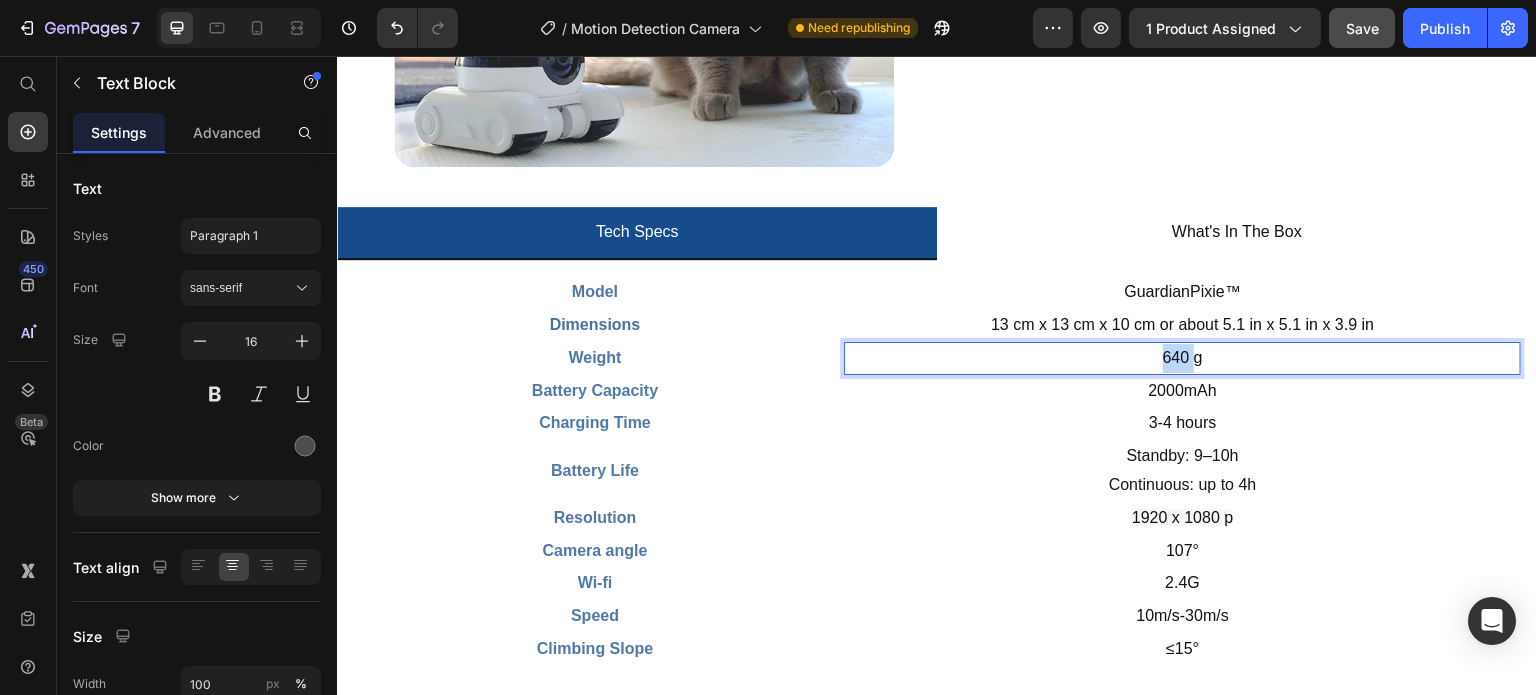 click on "640 g" at bounding box center (1183, 357) 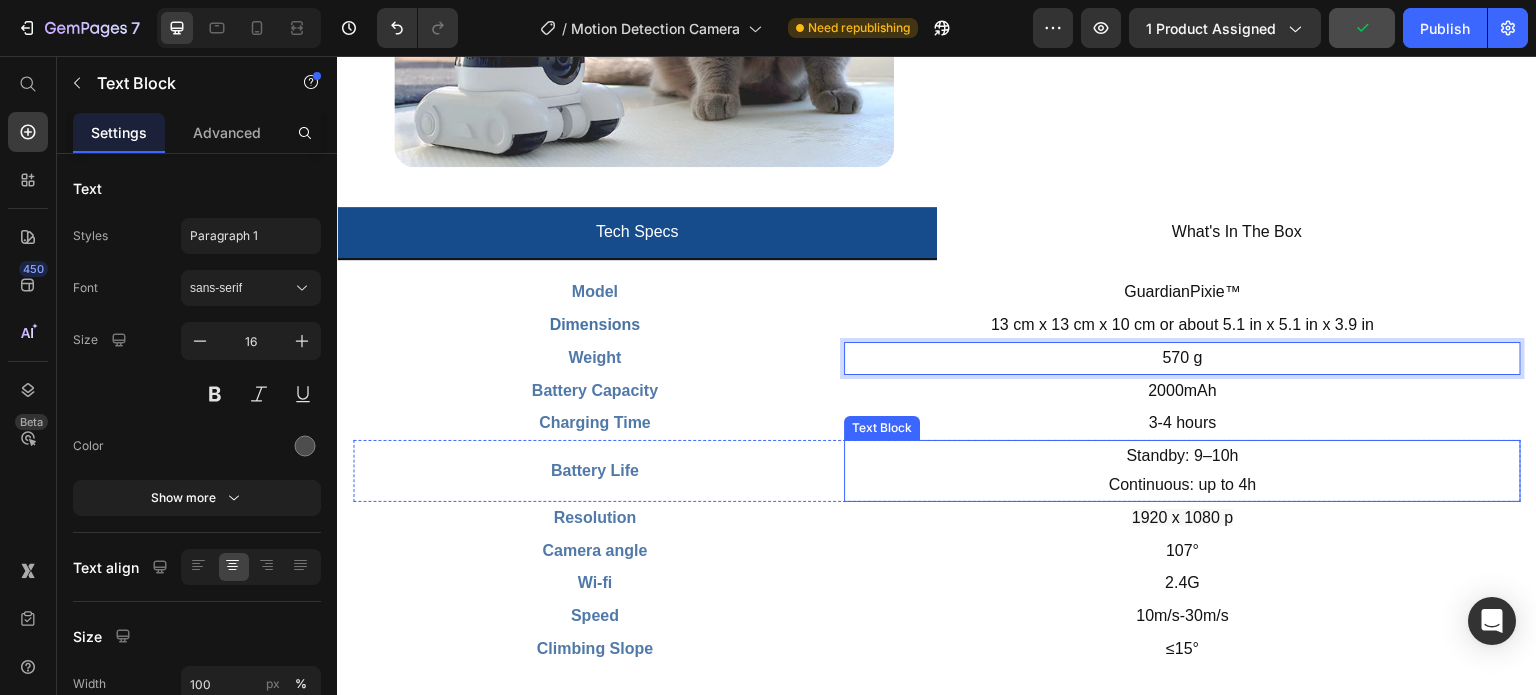 click on "Standby: 9–10h Continuous: up to 4h" at bounding box center (1182, 471) 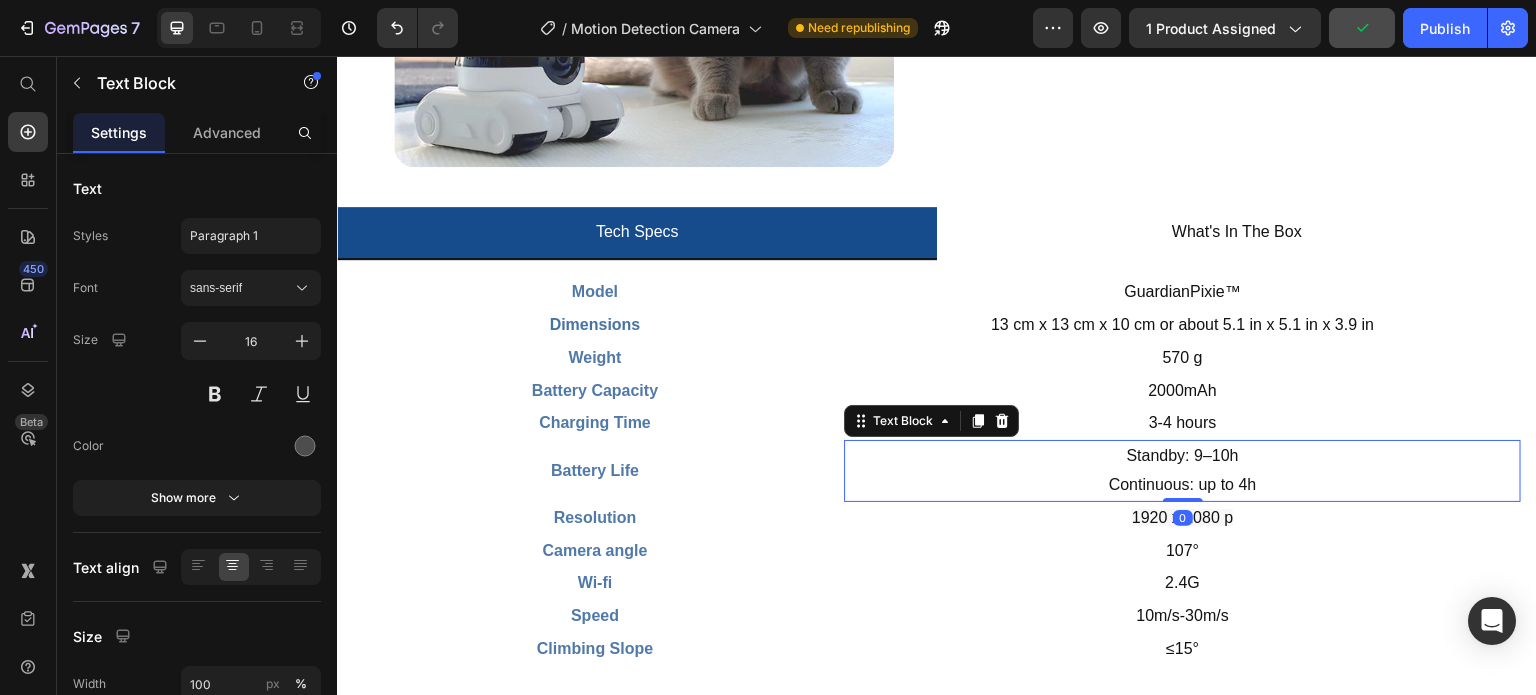 click on "Standby: 9–10h Continuous: up to 4h" at bounding box center [1182, 471] 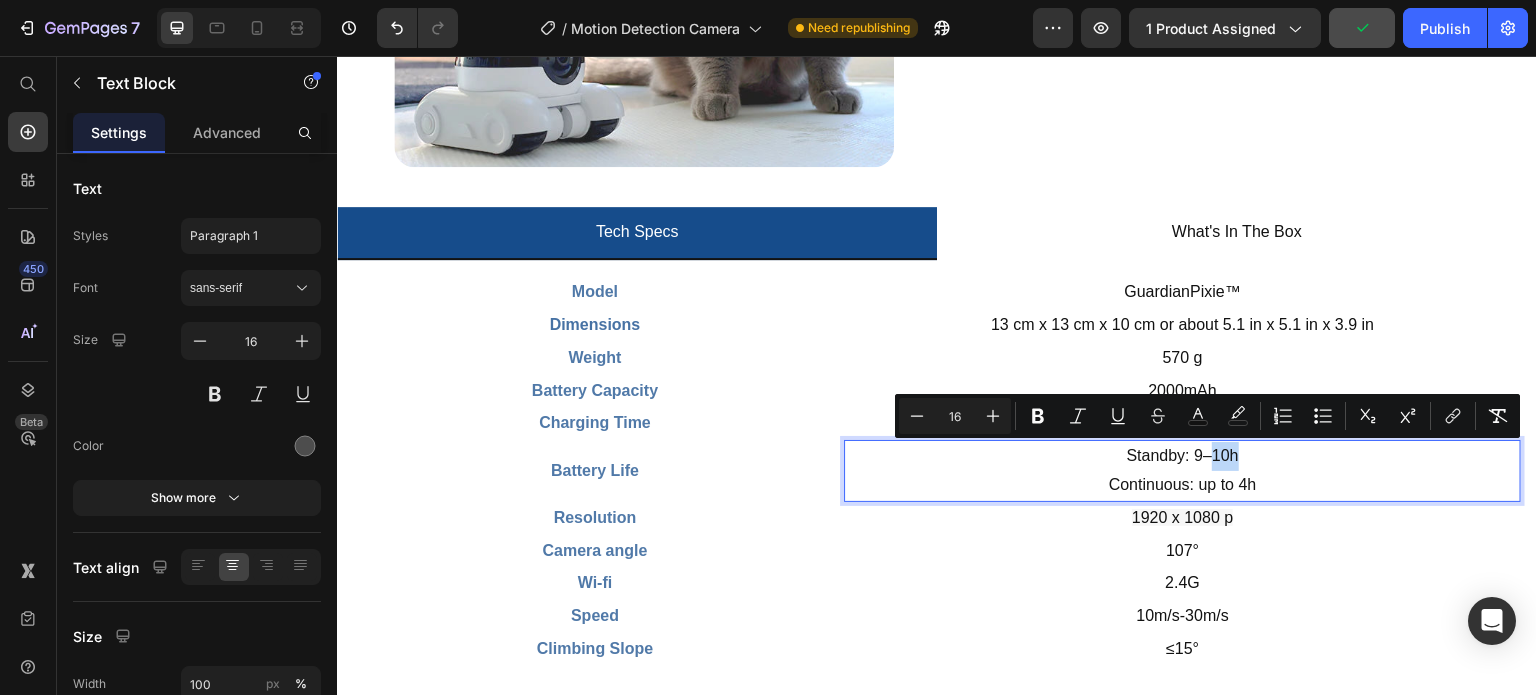 click on "Standby: 9–10h" at bounding box center [1183, 455] 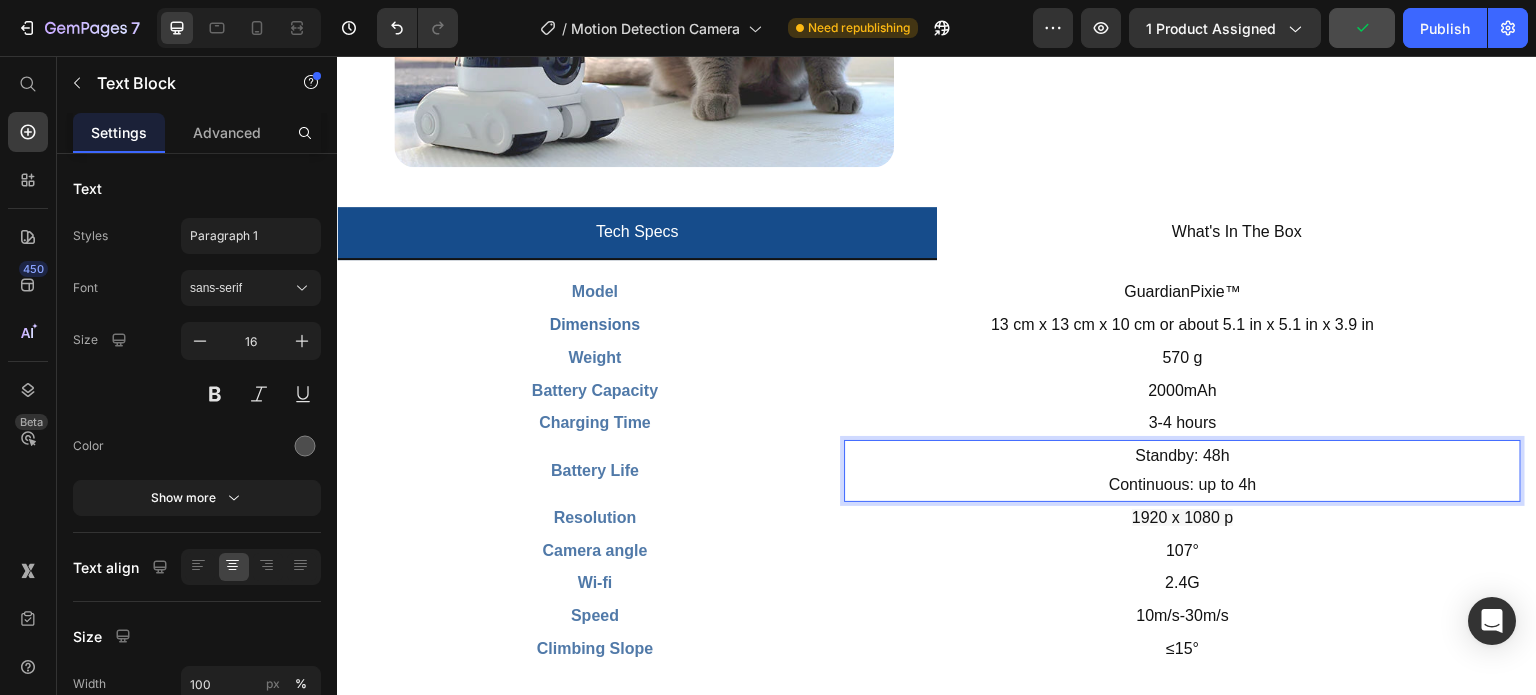 click on "Continuous: up to 4h" at bounding box center (1183, 484) 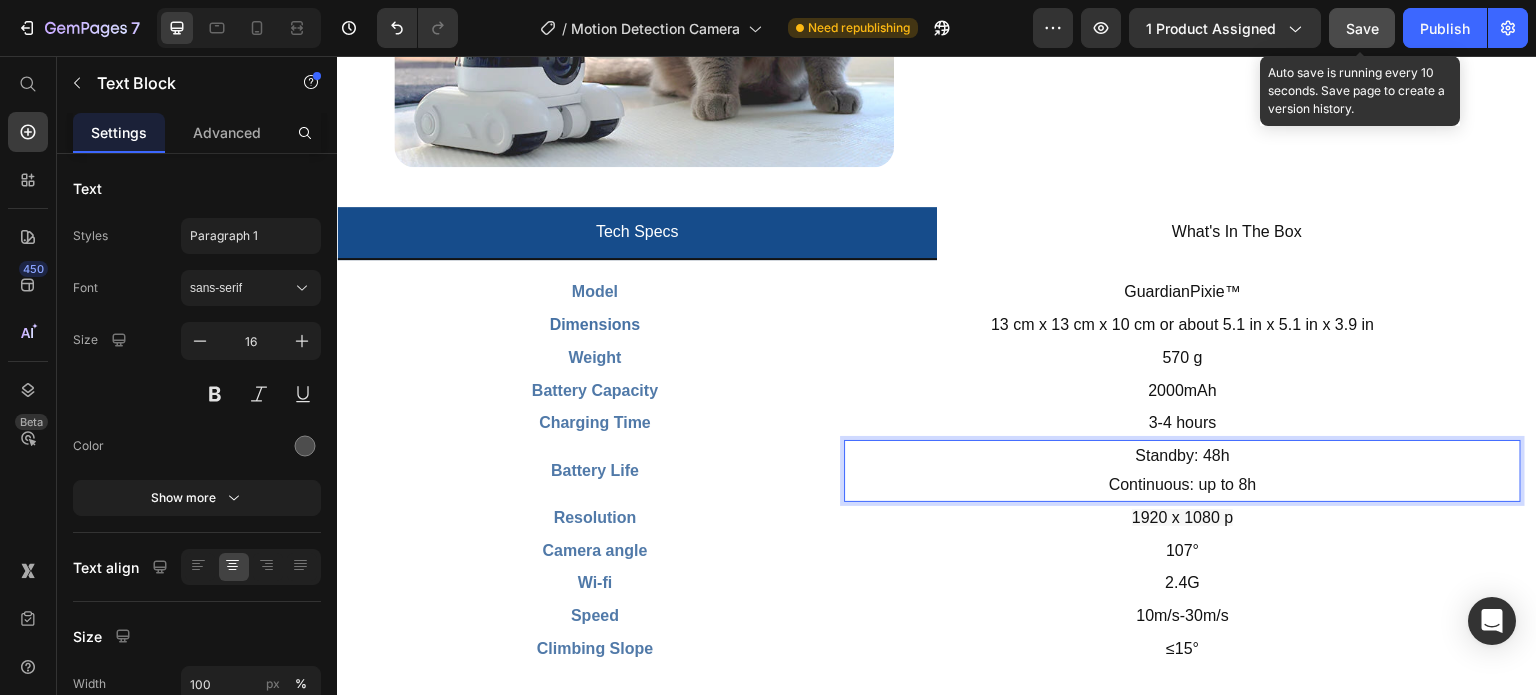 click on "Save" 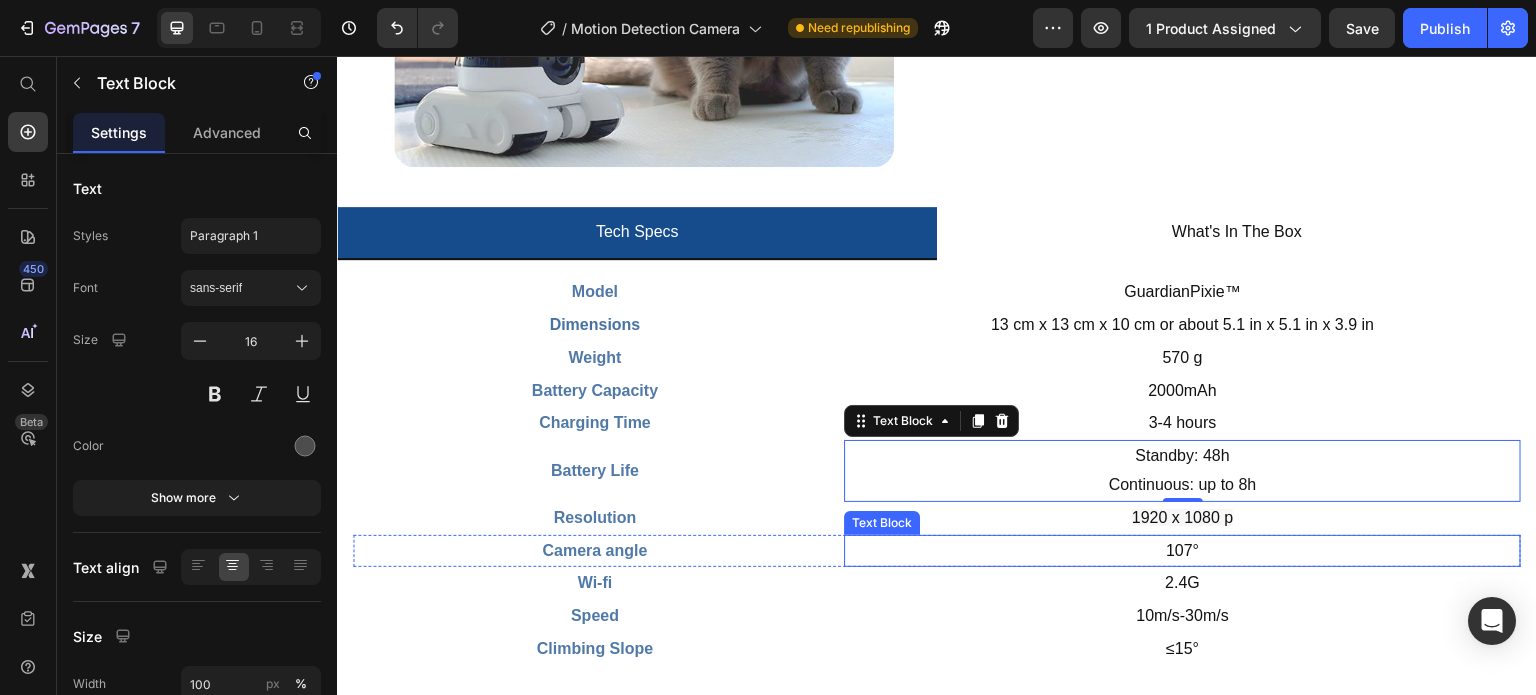 click on "107°" at bounding box center (1182, 550) 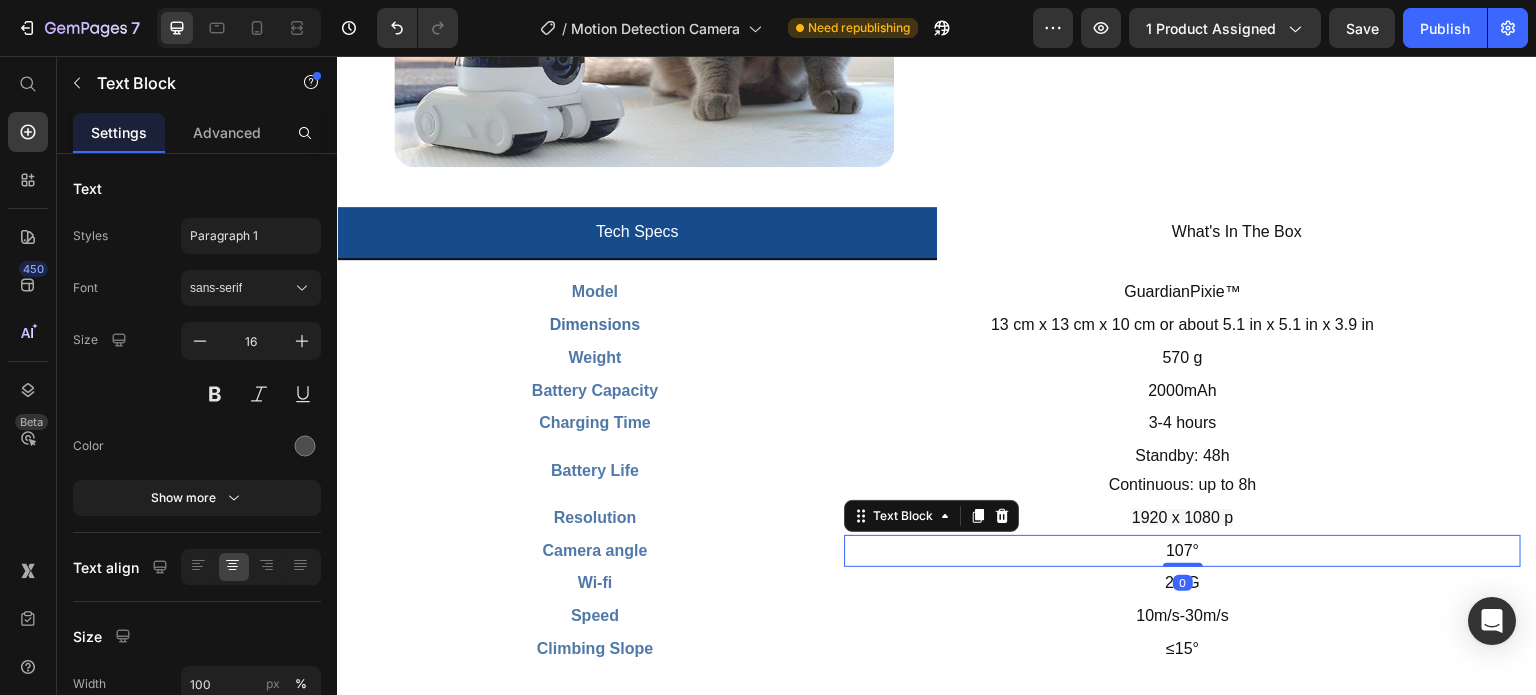 click on "107°" at bounding box center (1182, 550) 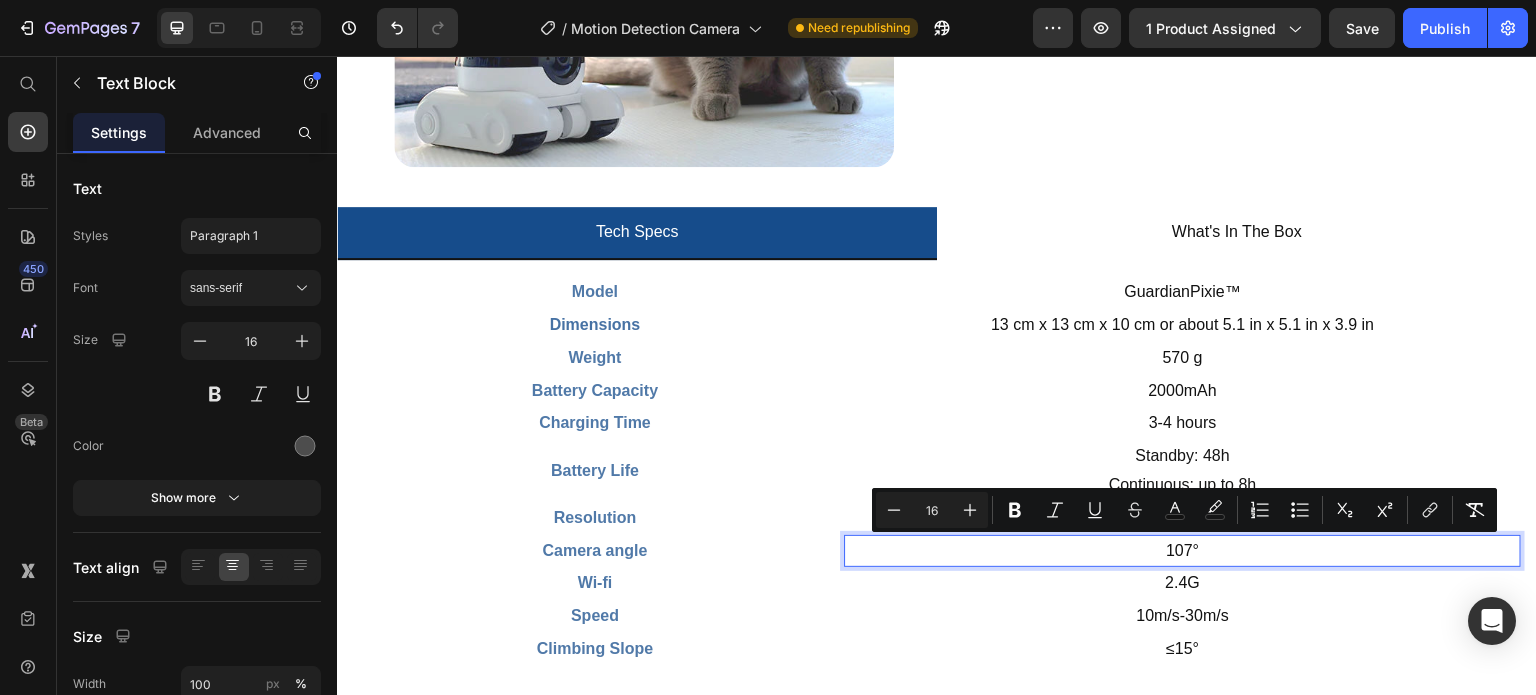 click on "107°" at bounding box center (1182, 550) 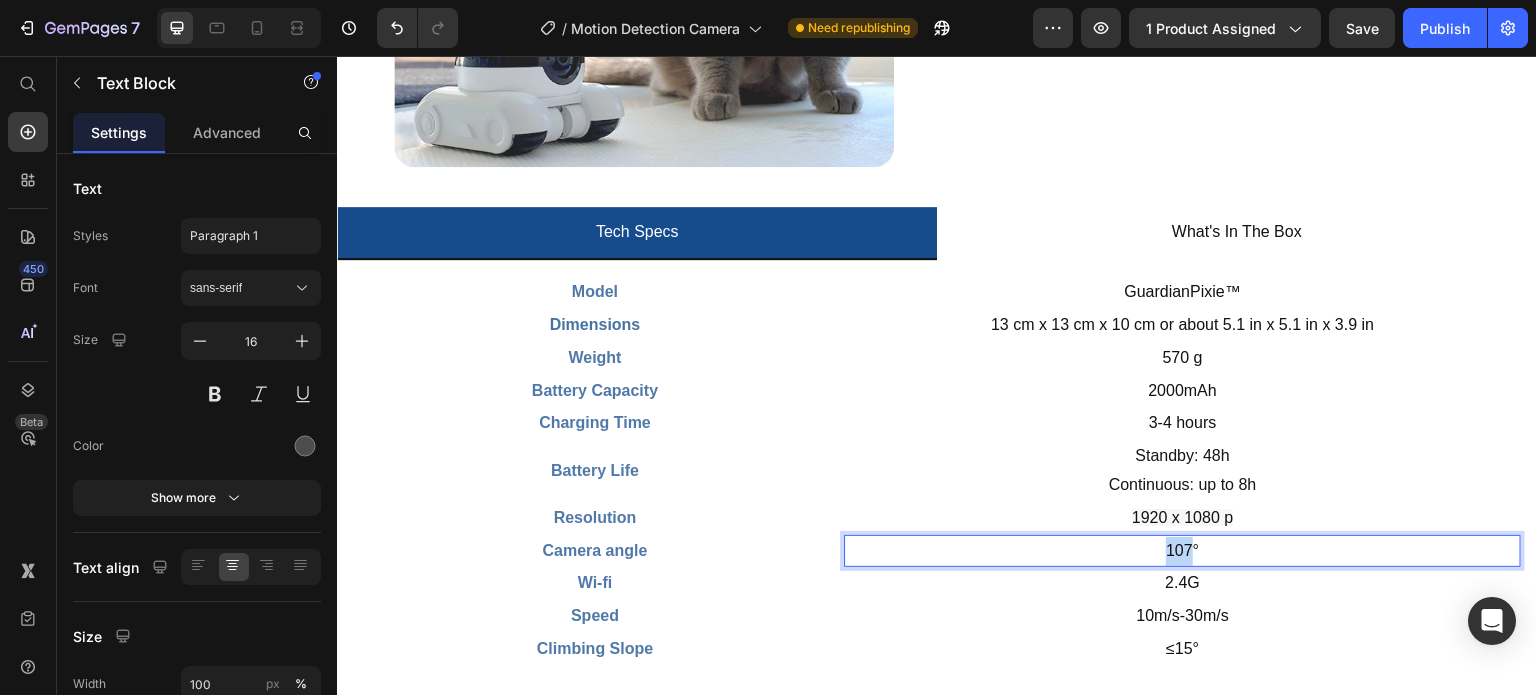 click on "107°" at bounding box center [1182, 550] 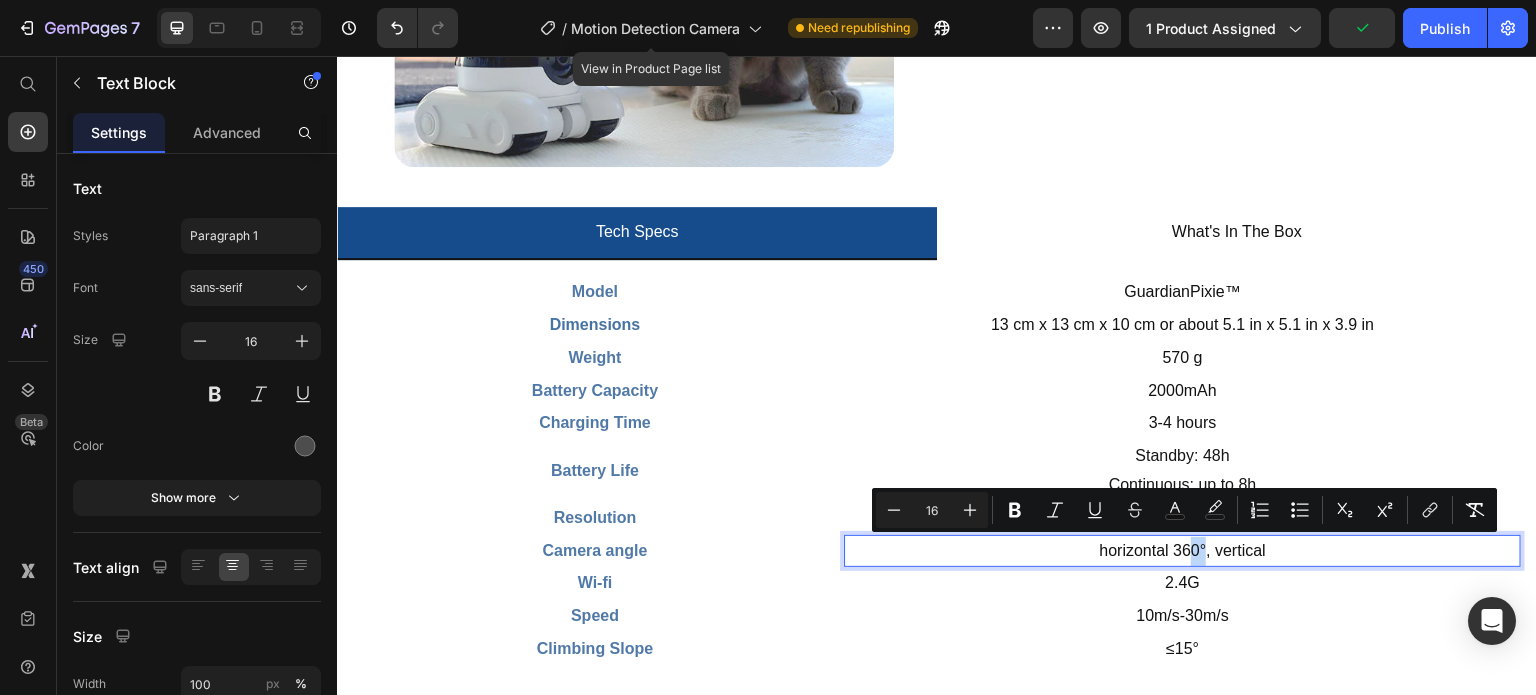 drag, startPoint x: 1180, startPoint y: 550, endPoint x: 1191, endPoint y: 551, distance: 11.045361 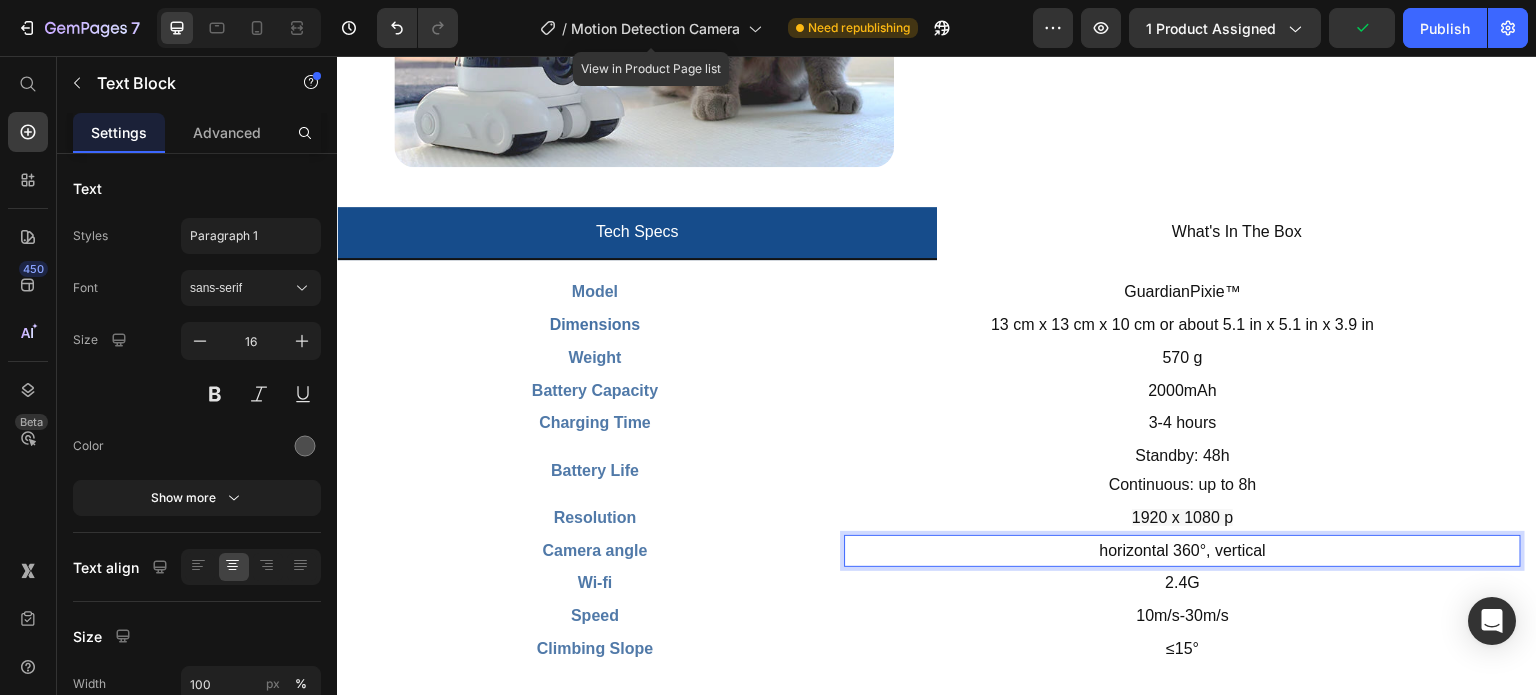 click on "horizontal 360°, vertical" at bounding box center (1182, 551) 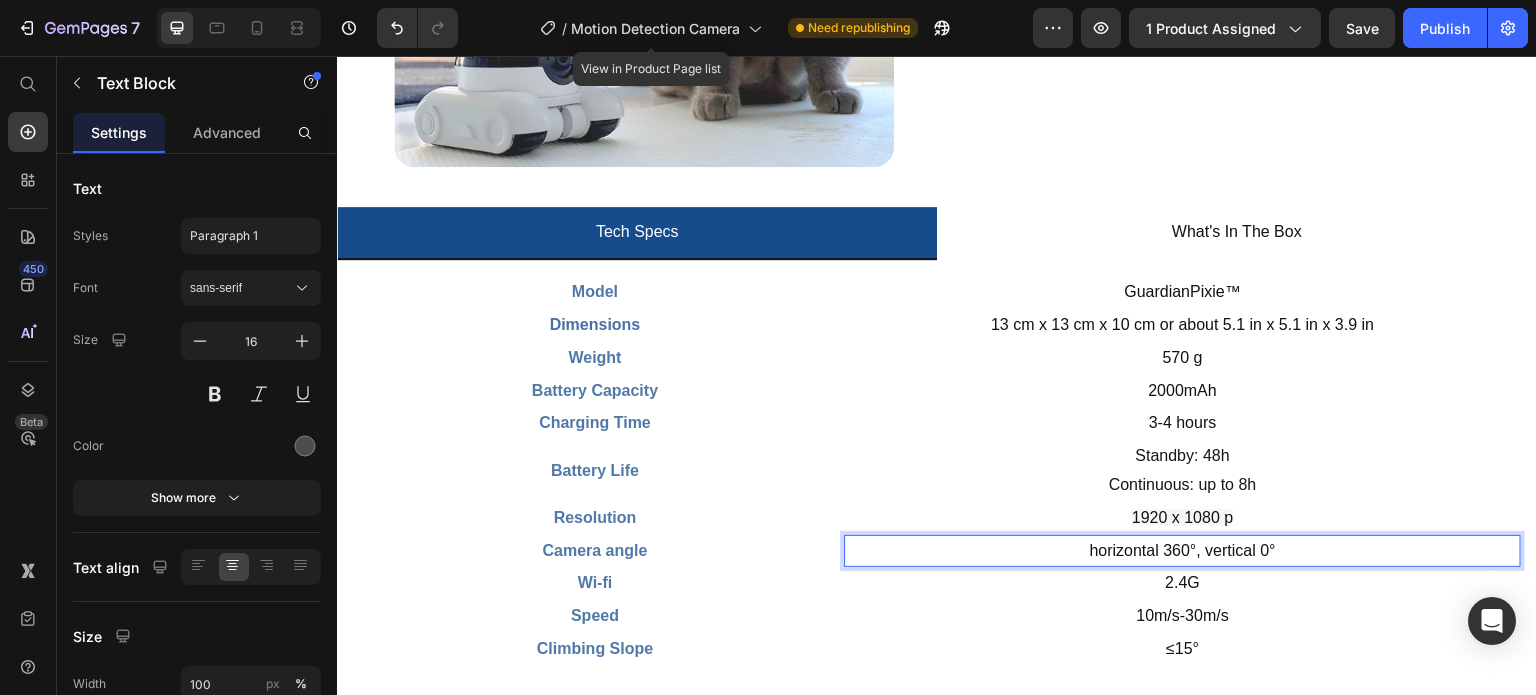 click on "horizontal 360°, vertical 0°" at bounding box center (1183, 550) 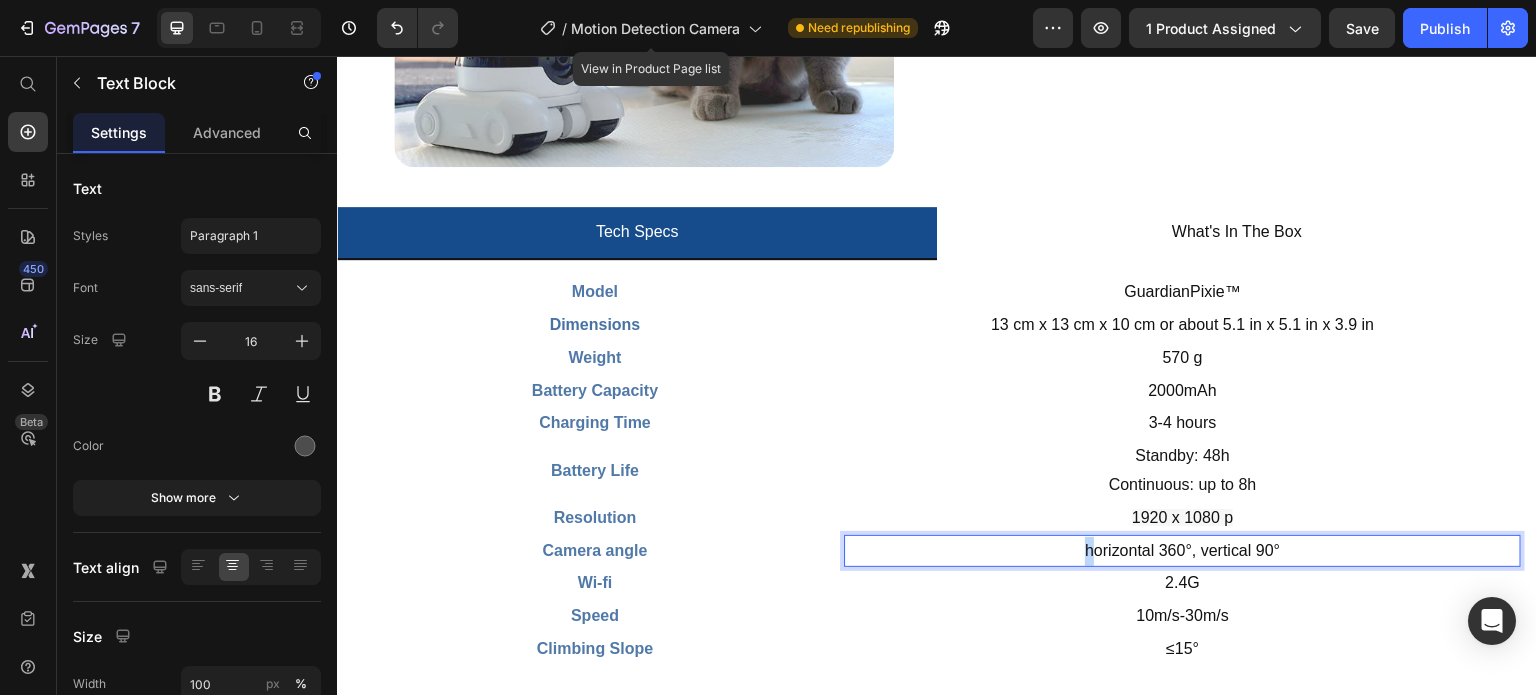 click on "horizontal 360°, vertical 90°" at bounding box center [1182, 550] 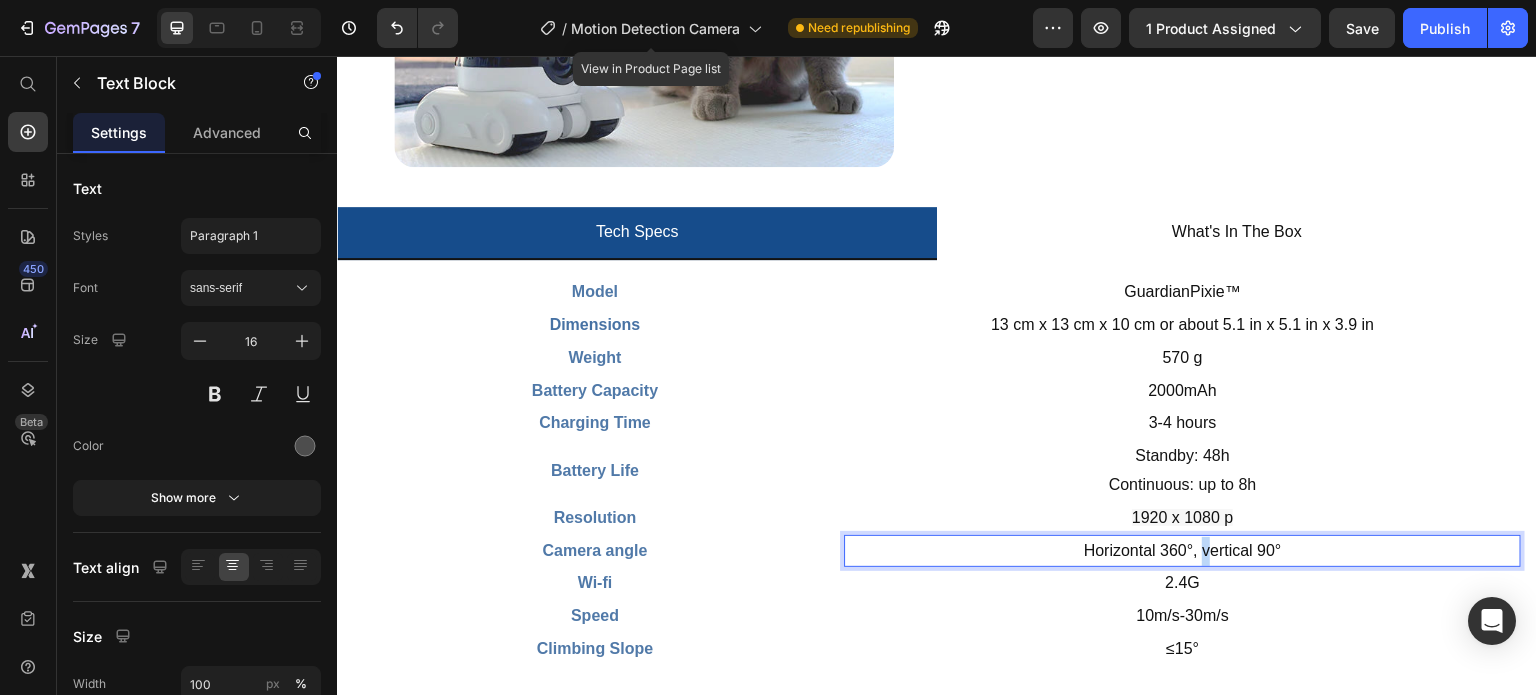click on "Horizontal 360°, vertical 90°" at bounding box center (1183, 550) 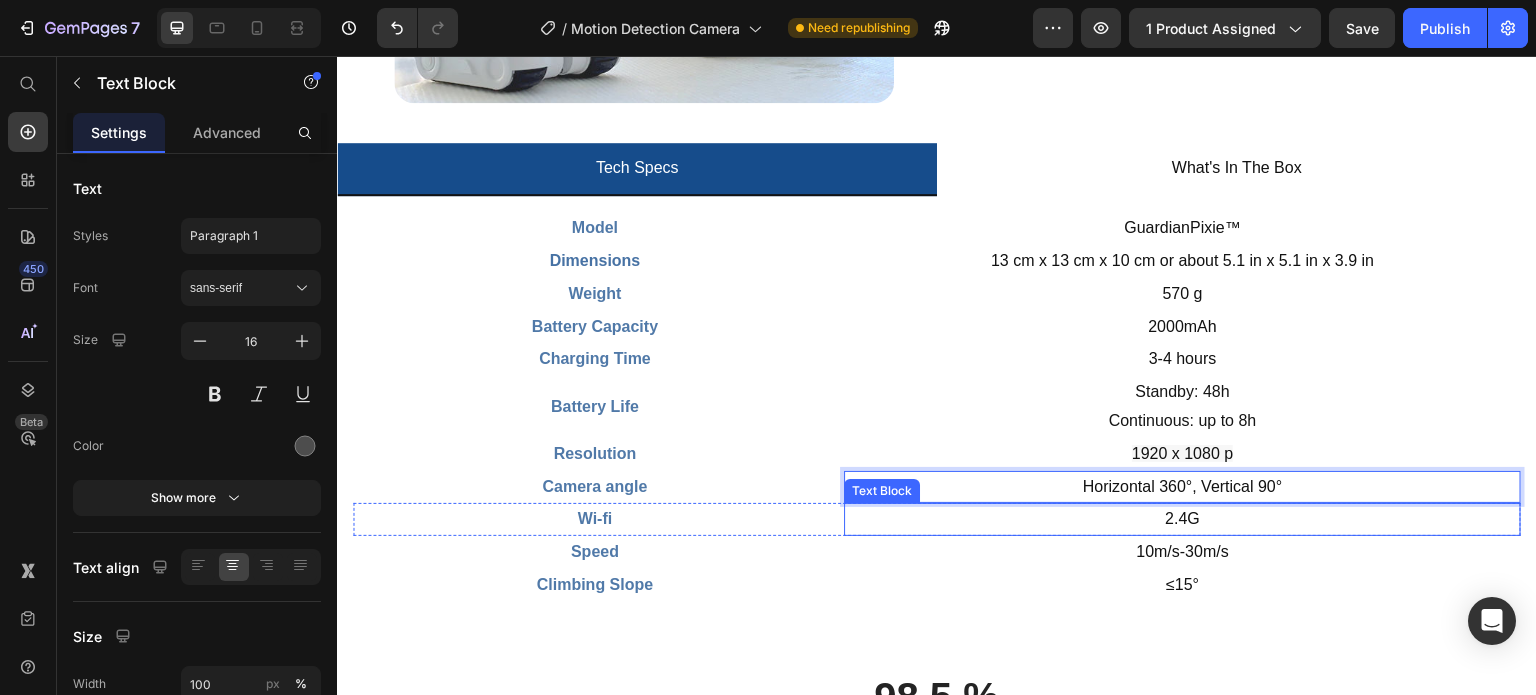 scroll, scrollTop: 1500, scrollLeft: 0, axis: vertical 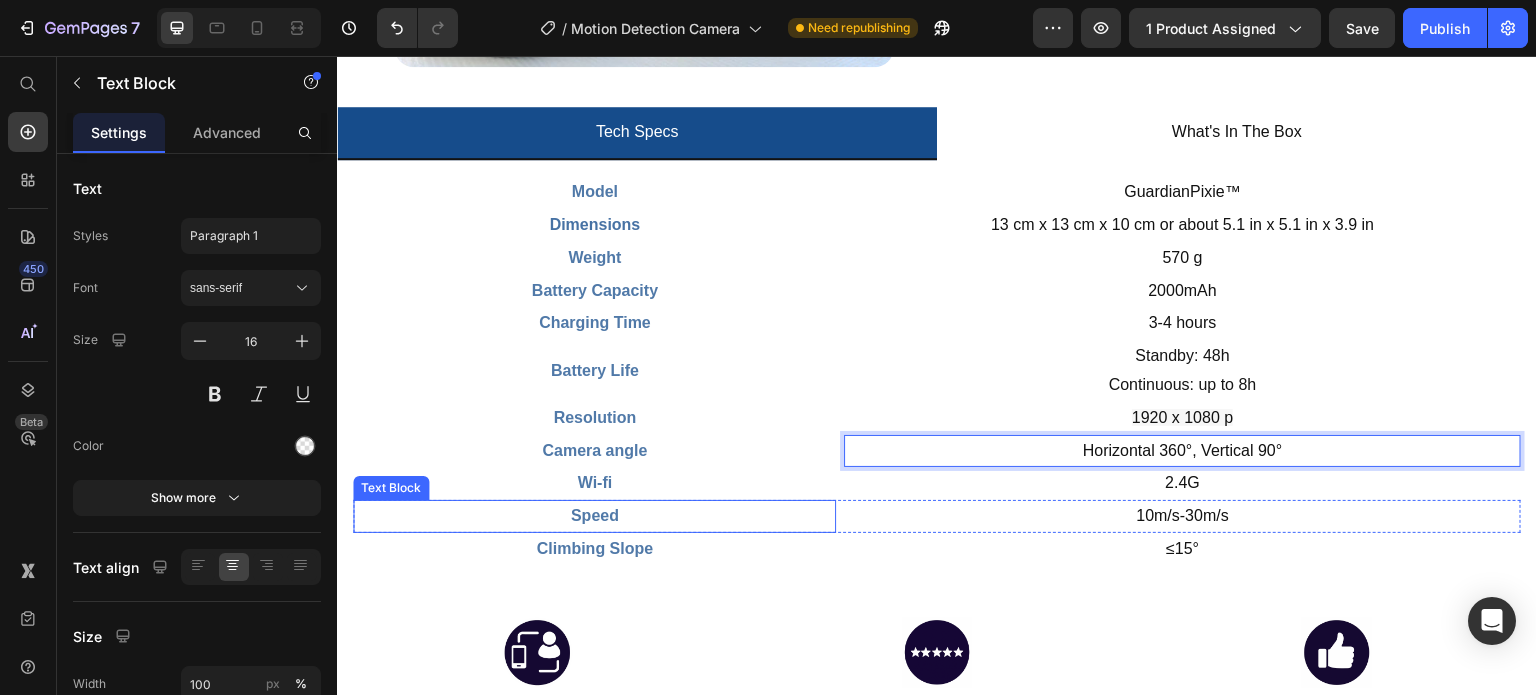 click on "Speed" at bounding box center [594, 516] 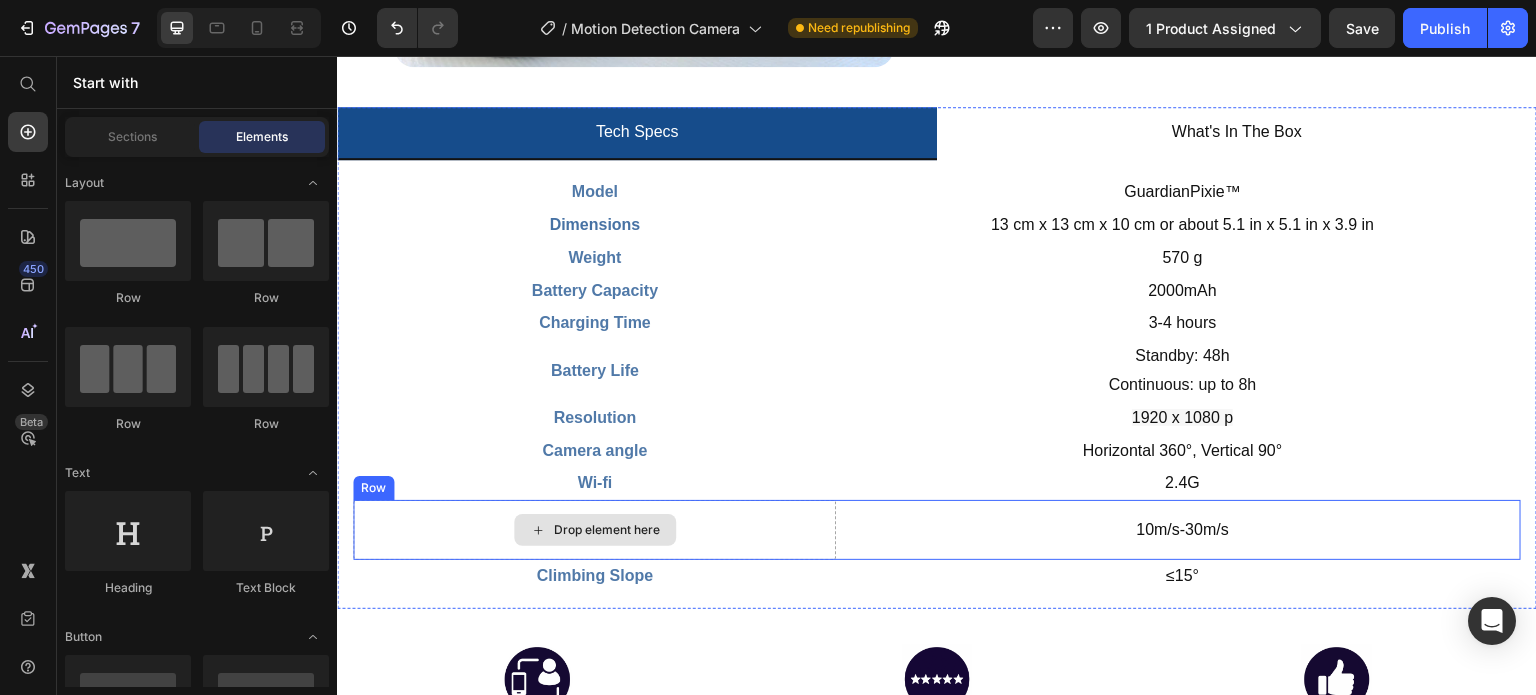 click on "Drop element here" at bounding box center [594, 530] 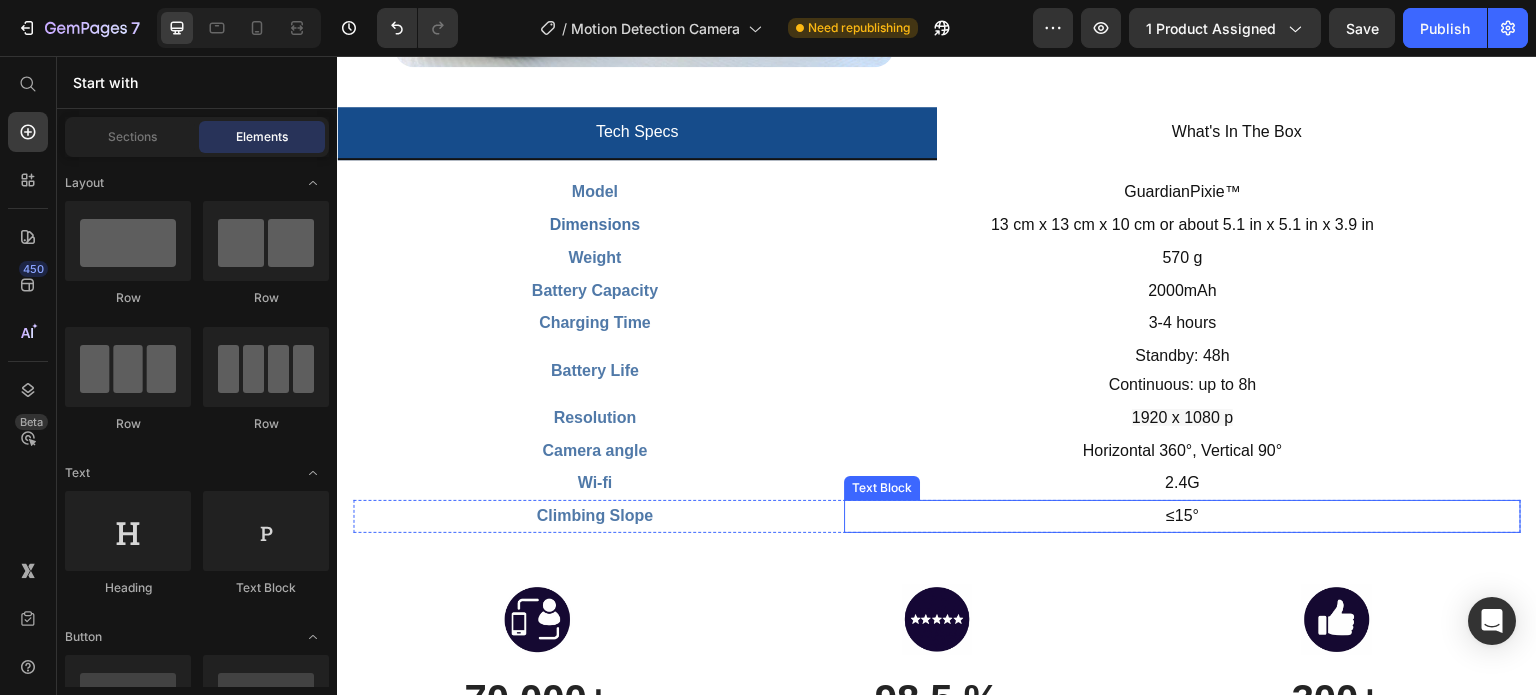 click on "≤15°" at bounding box center [1182, 516] 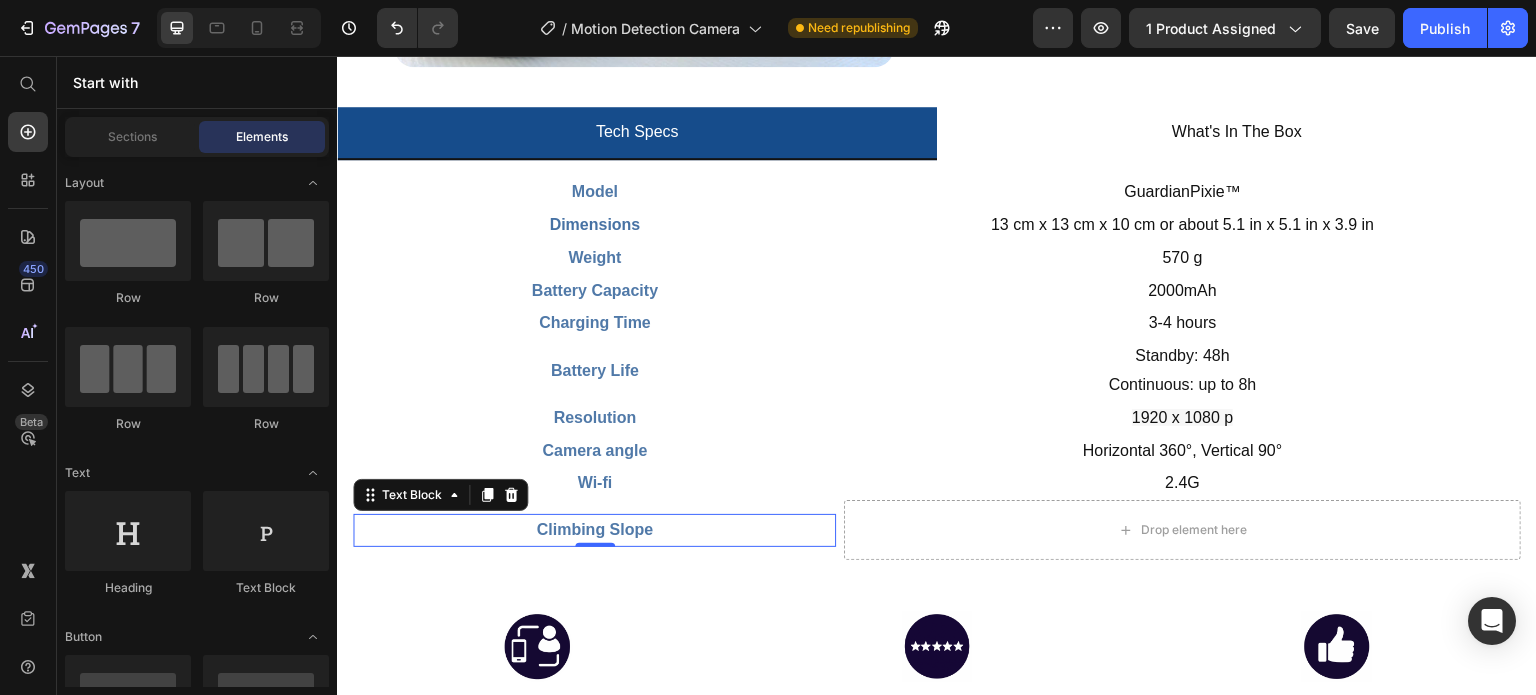 click on "Climbing Slope" at bounding box center [594, 530] 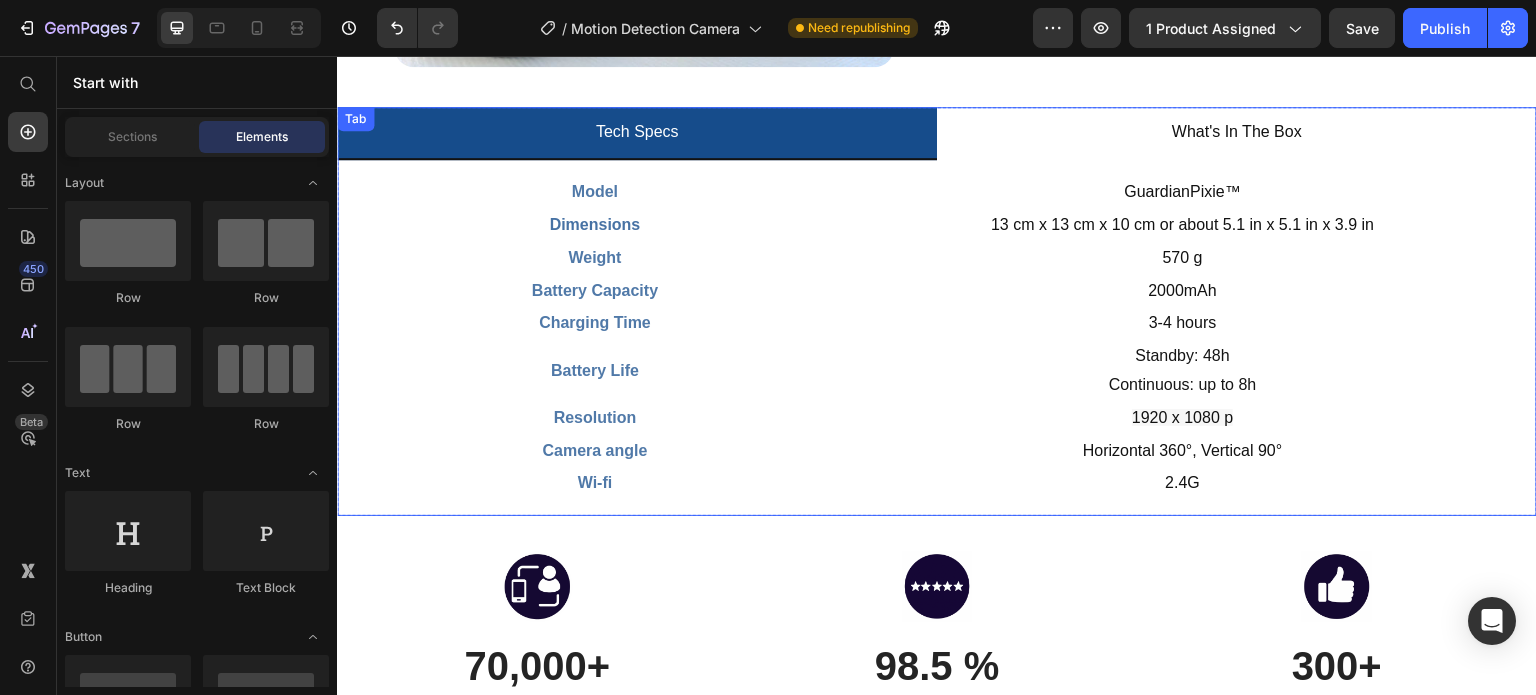 click on "What's In The Box" at bounding box center (1237, 132) 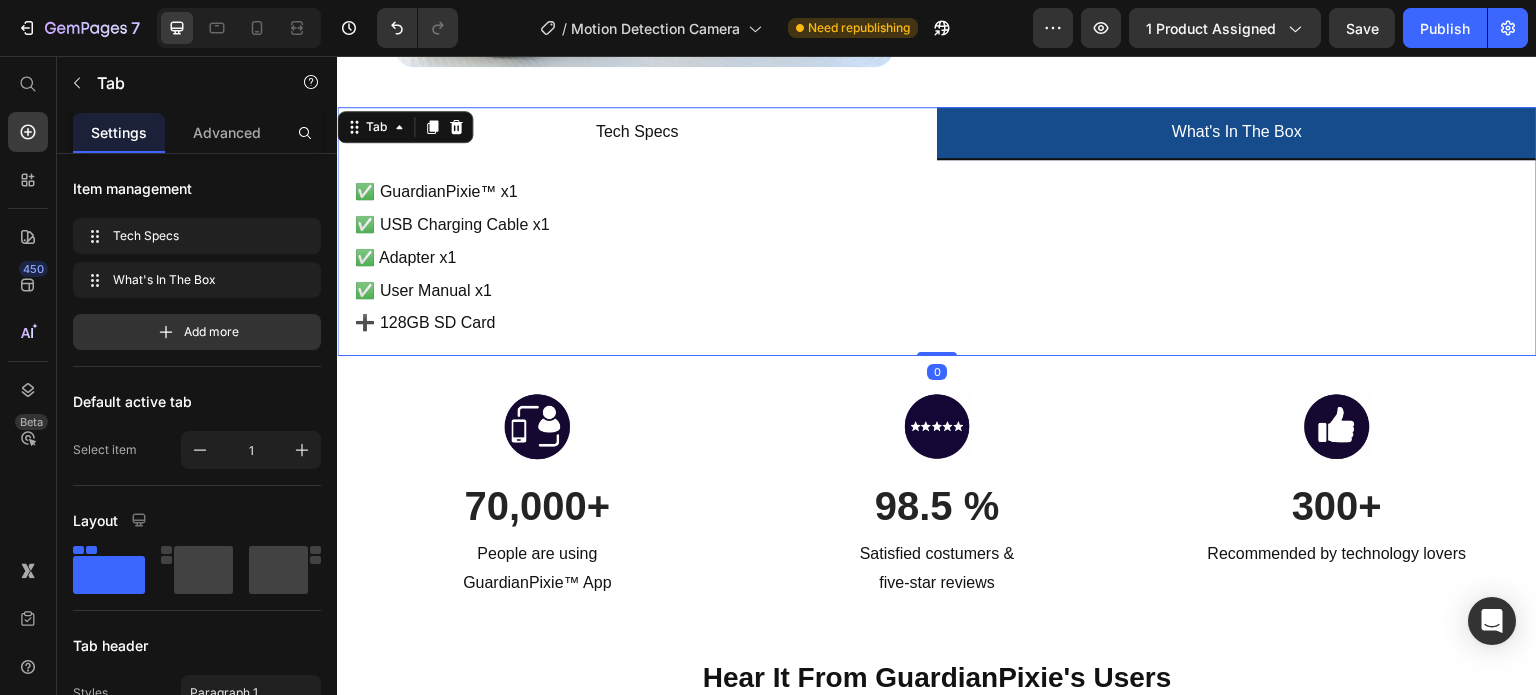click on "Tech Specs" at bounding box center [637, 133] 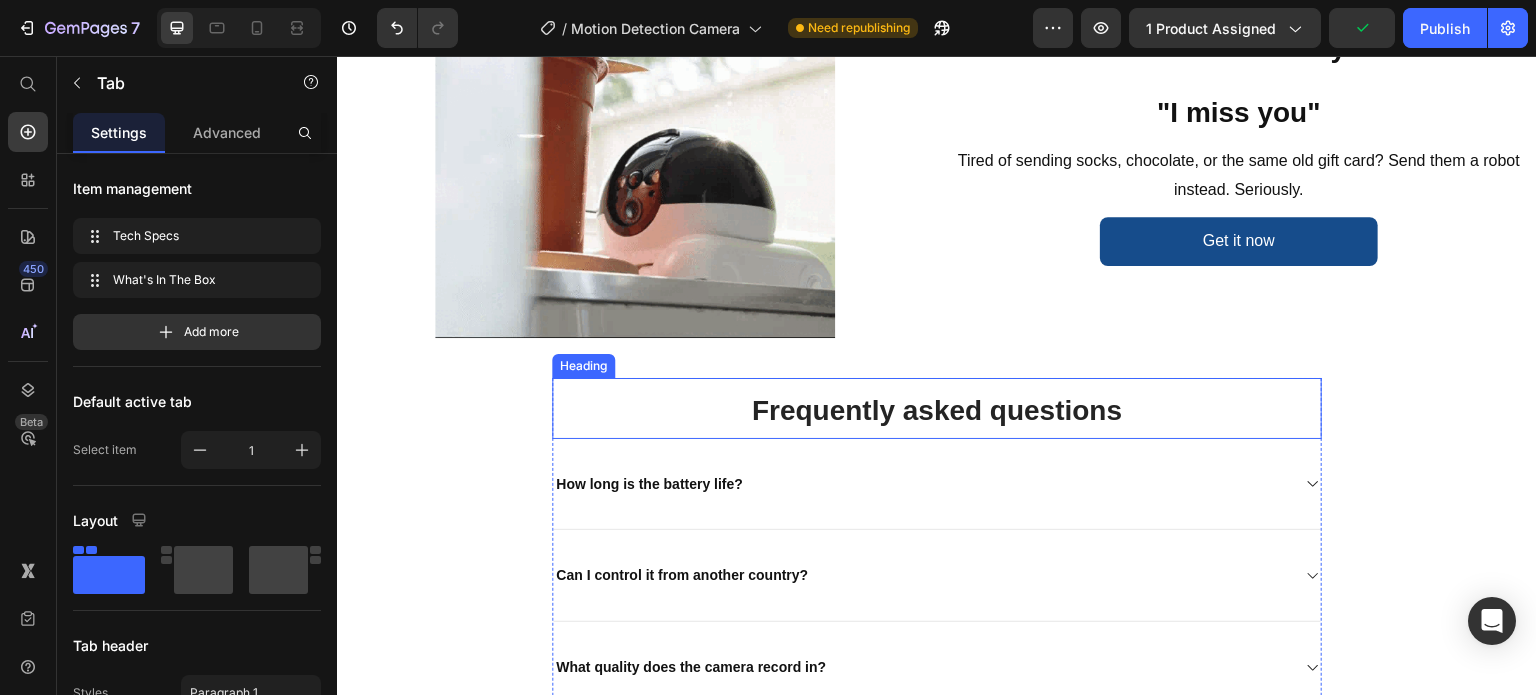 scroll, scrollTop: 3000, scrollLeft: 0, axis: vertical 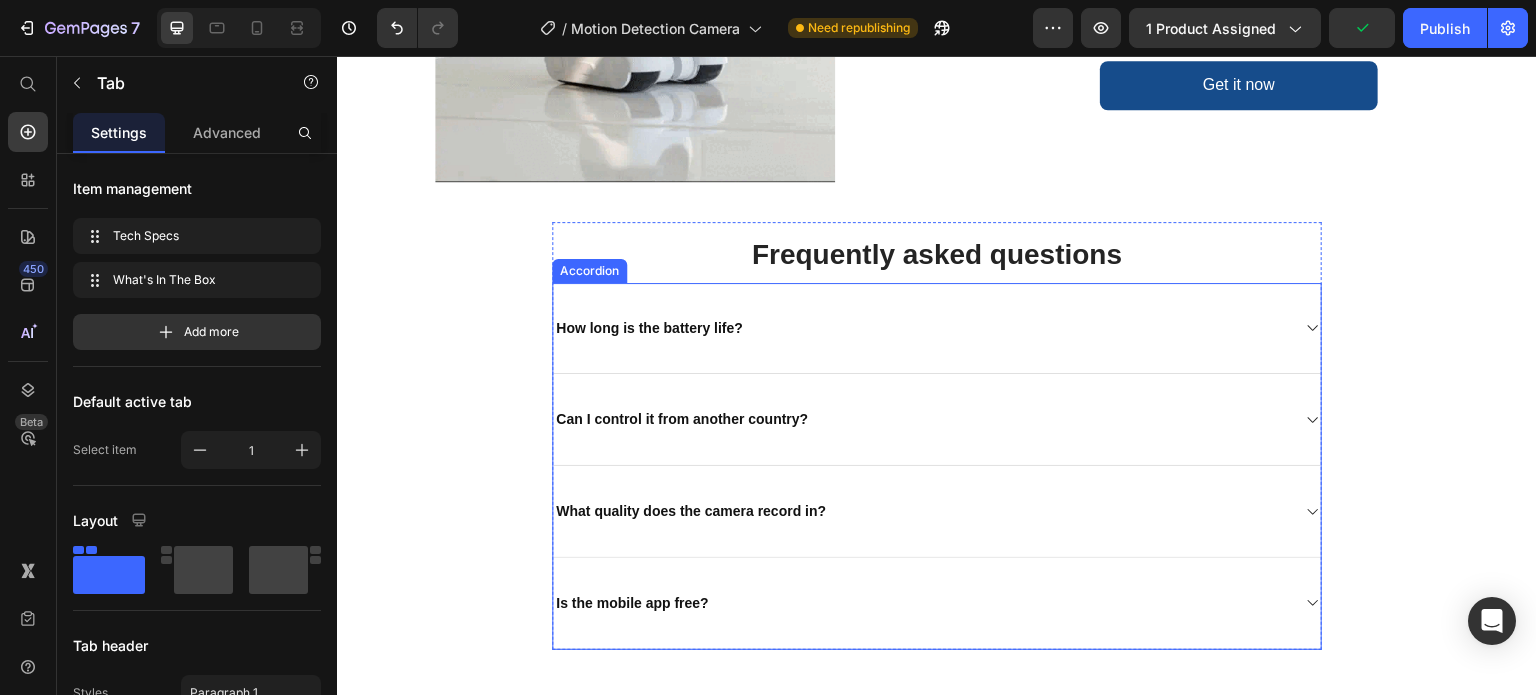 click on "How long is the battery life?" at bounding box center [921, 328] 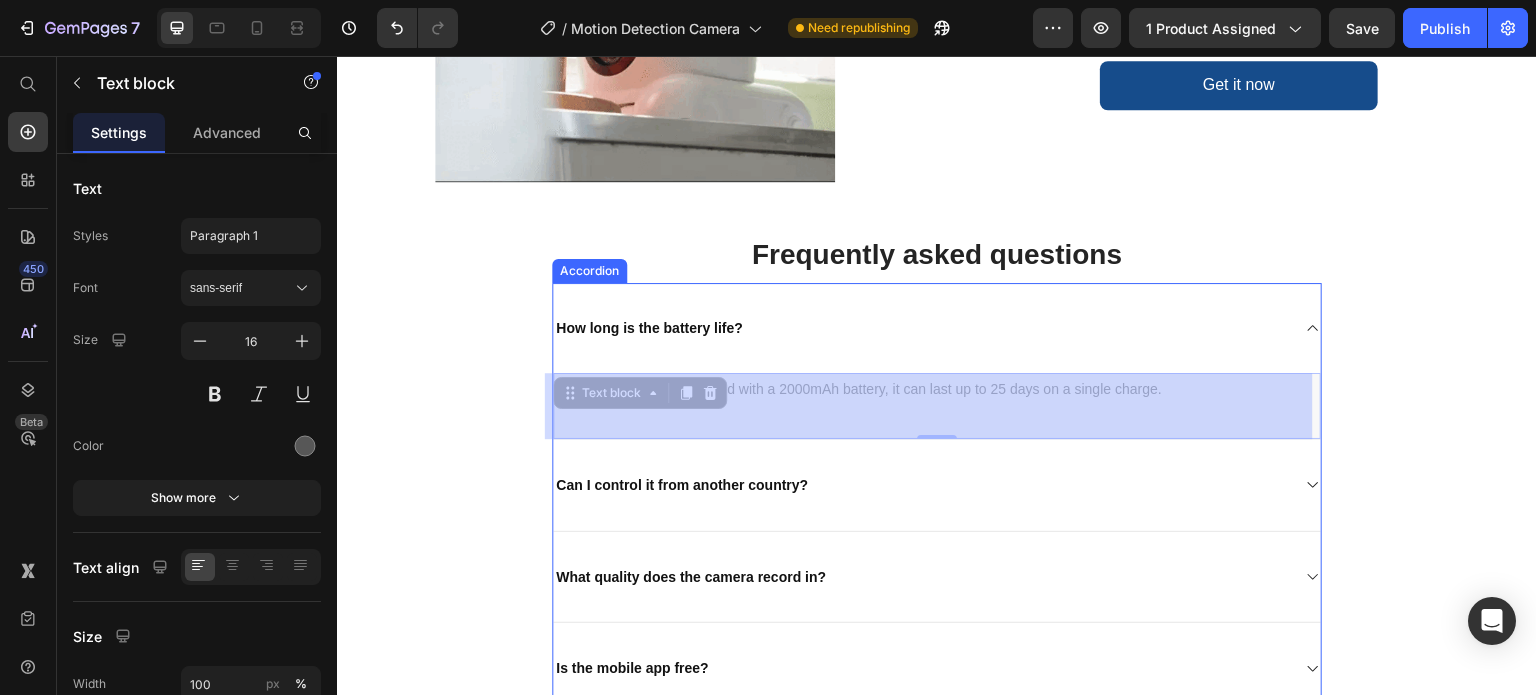 drag, startPoint x: 1092, startPoint y: 391, endPoint x: 1019, endPoint y: 384, distance: 73.33485 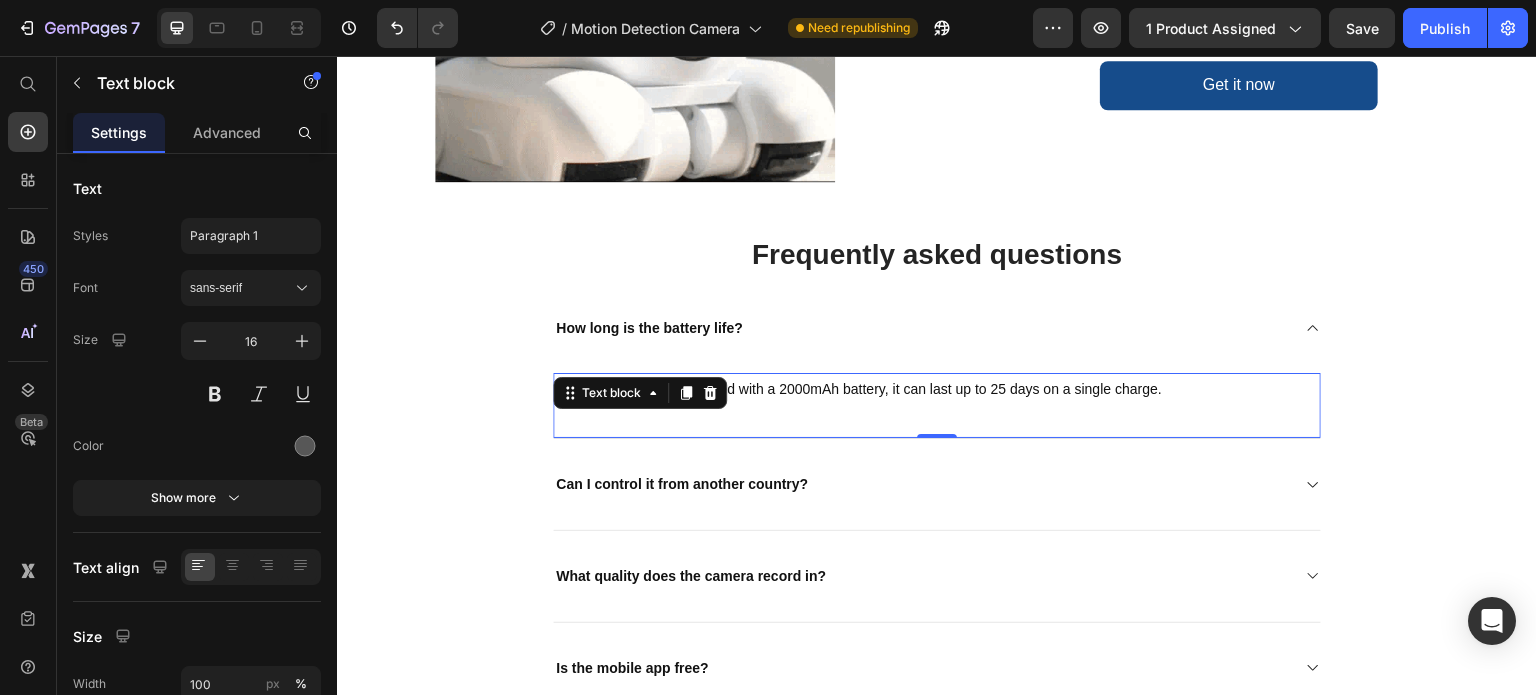 click on "GuardianPixie™  is equipped with a 2000mAh battery, it can last up to 25 days on a single charge." at bounding box center (858, 389) 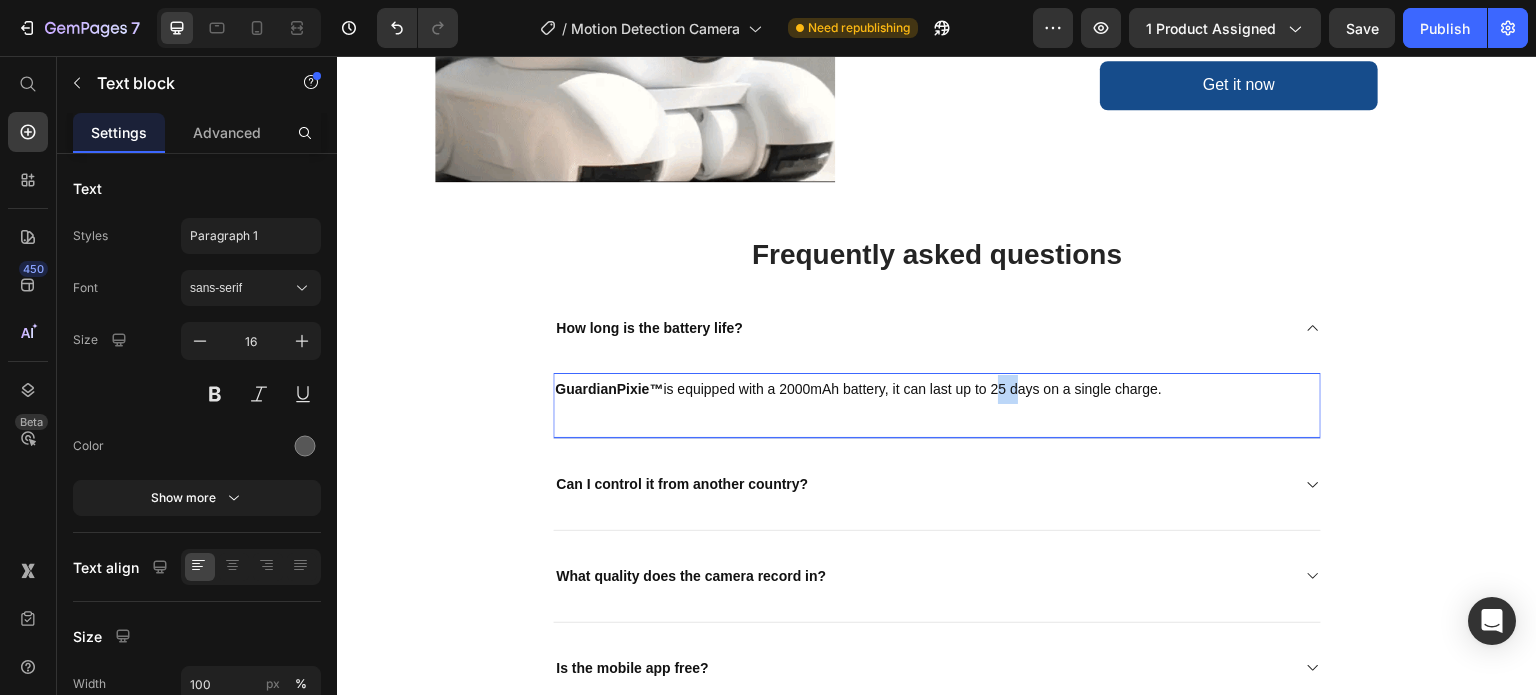 click on "GuardianPixie™  is equipped with a 2000mAh battery, it can last up to 25 days on a single charge." at bounding box center (858, 389) 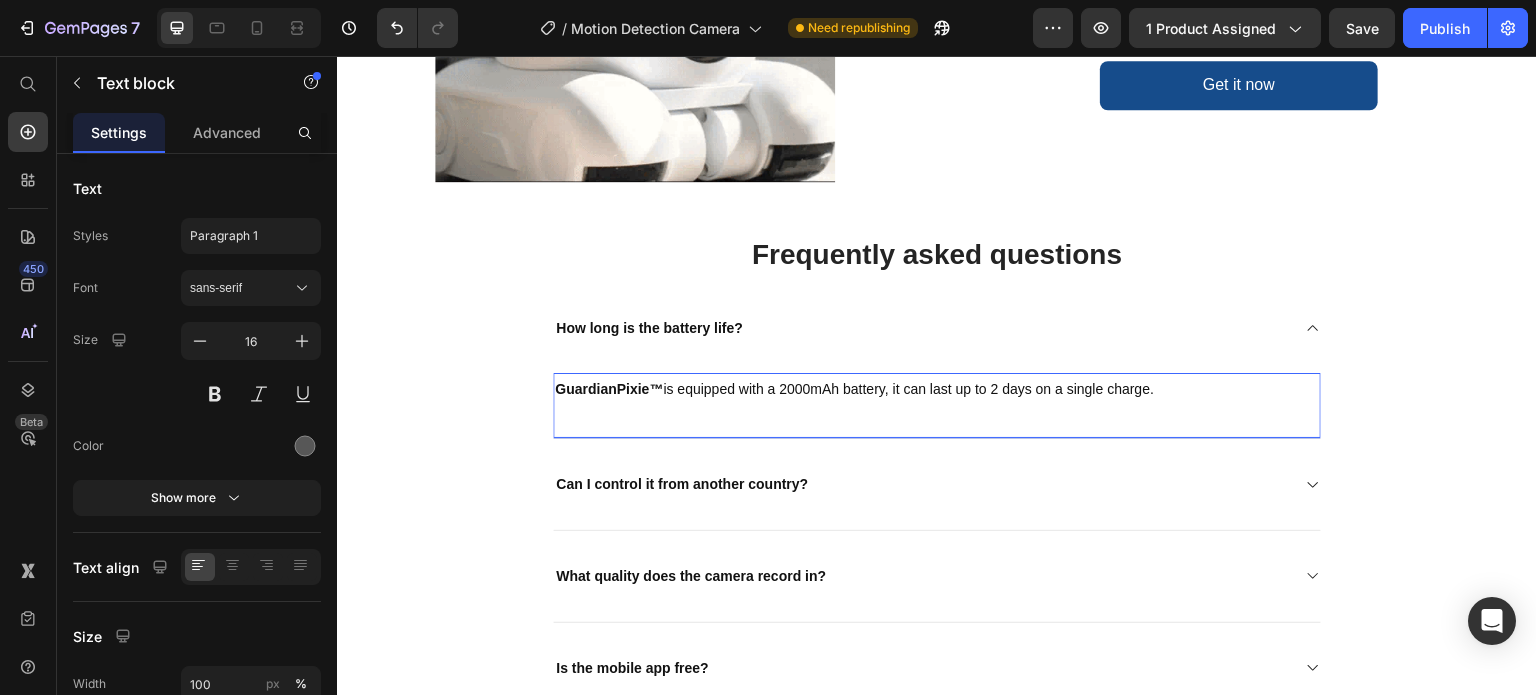 drag, startPoint x: 1156, startPoint y: 389, endPoint x: 1030, endPoint y: 392, distance: 126.035706 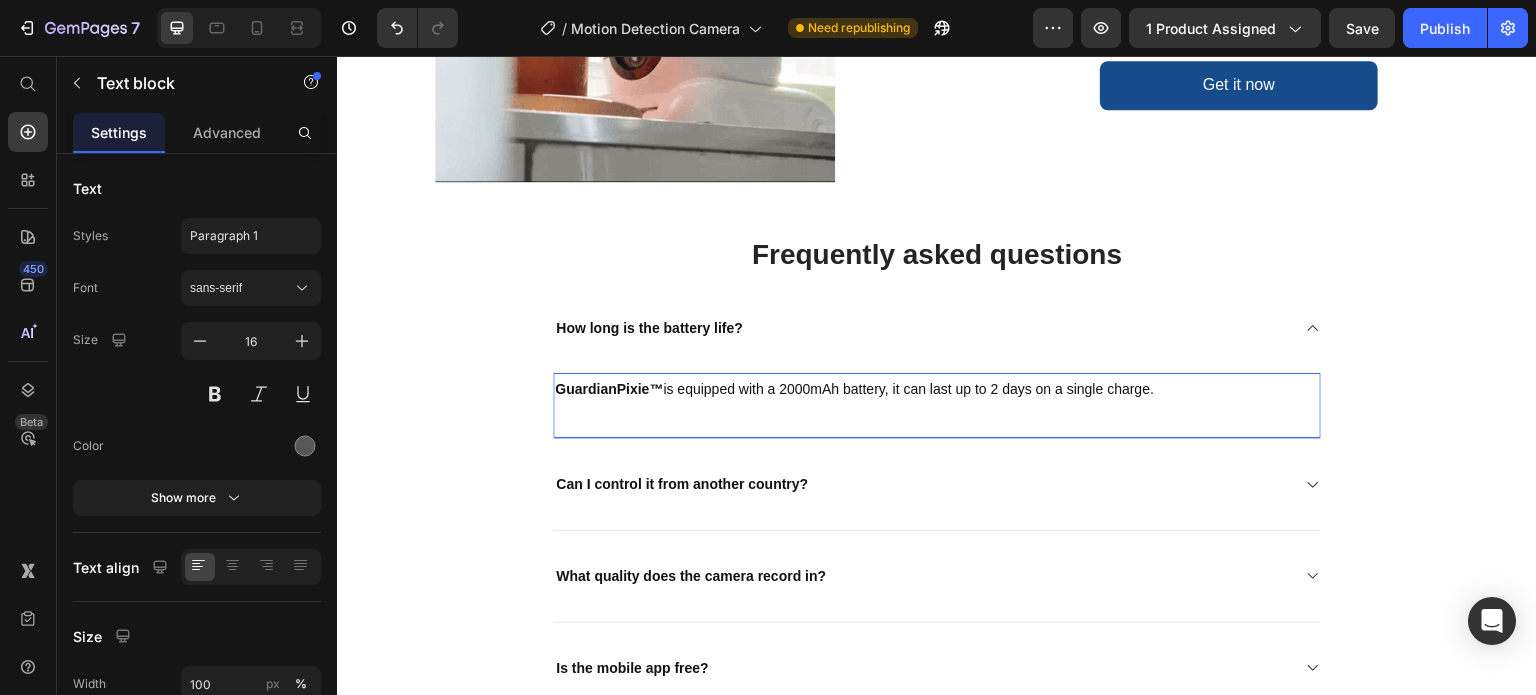 click on "GuardianPixie™  is equipped with a 2000mAh battery, it can last up to 2 days on a single charge." at bounding box center [937, 389] 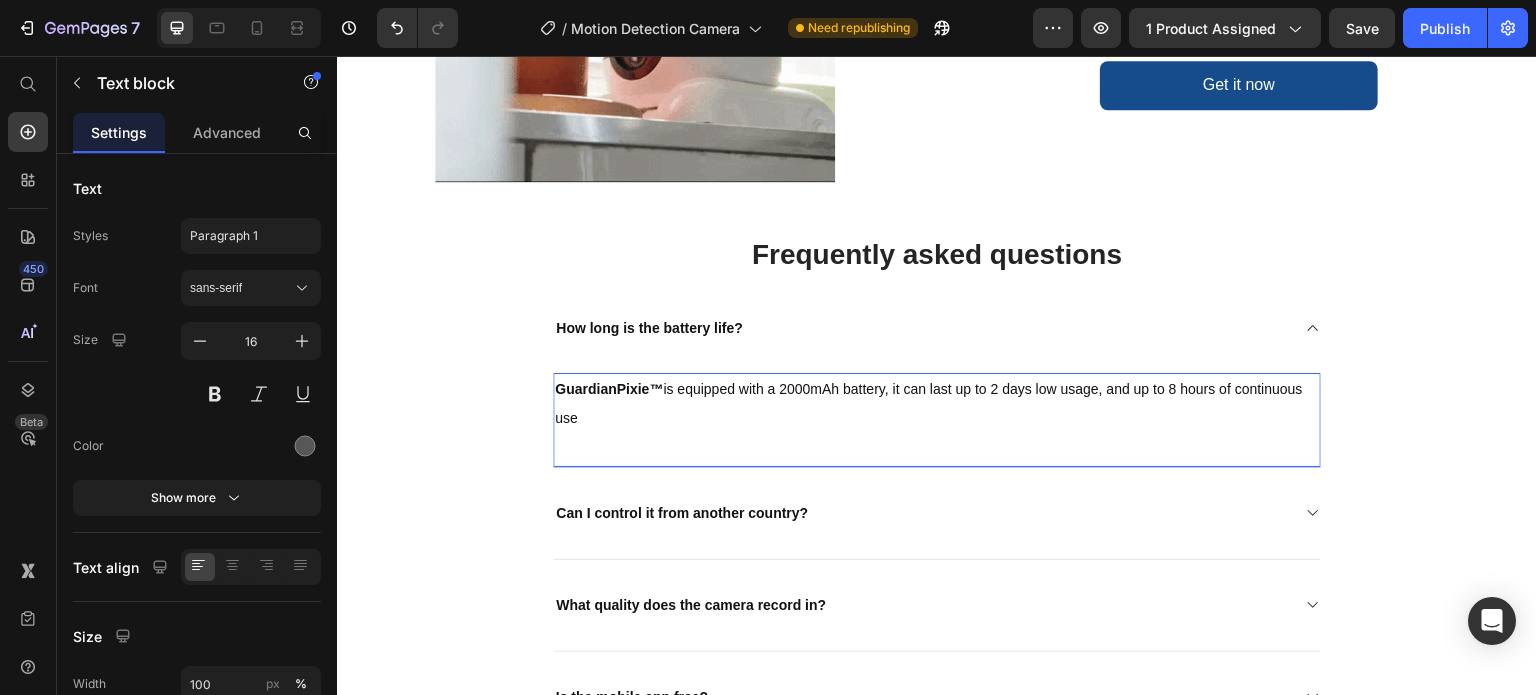 click on "GuardianPixie™  is equipped with a 2000mAh battery, it can last up to 2 days low usage, and up to 8 hours of continuous use" at bounding box center (929, 403) 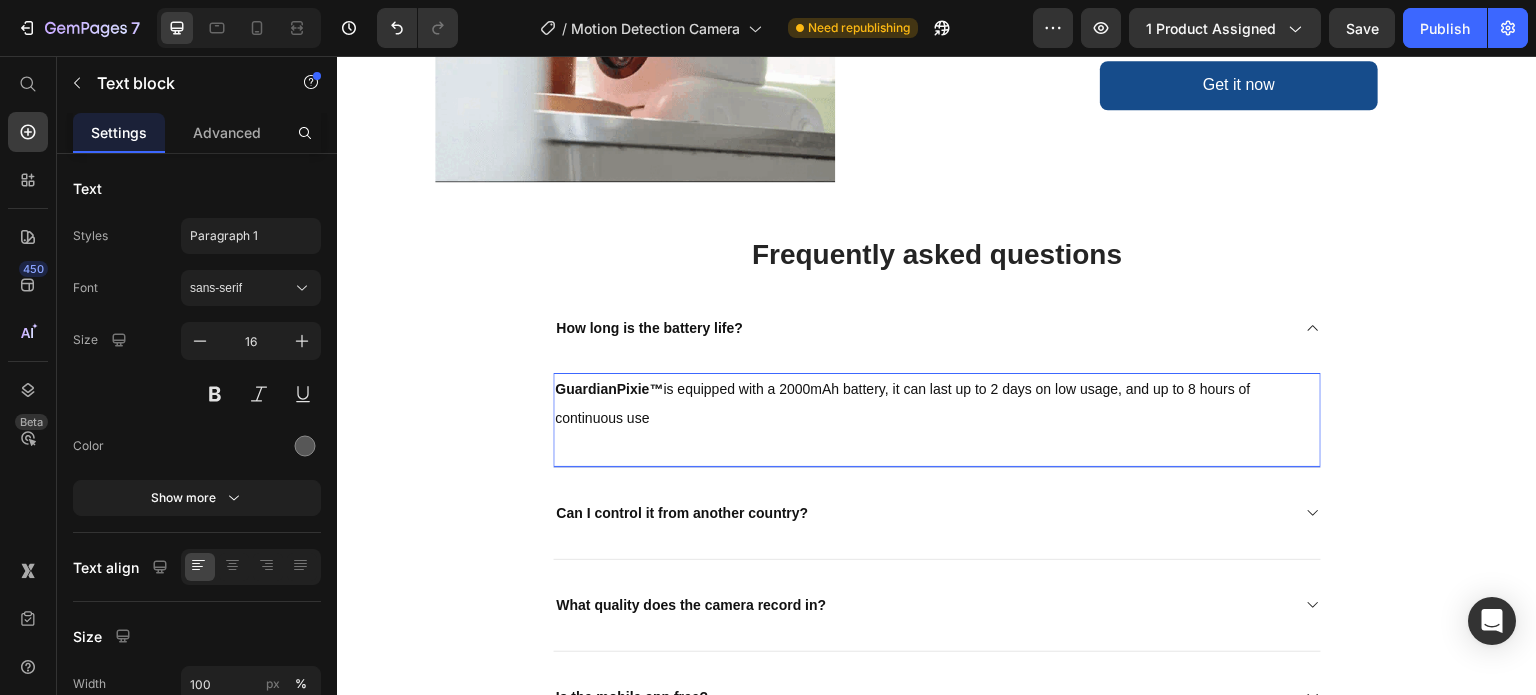 click on "GuardianPixie™  is equipped with a 2000mAh battery, it can last up to 2 days on low usage, and up to 8 hours of continuous use" at bounding box center [937, 404] 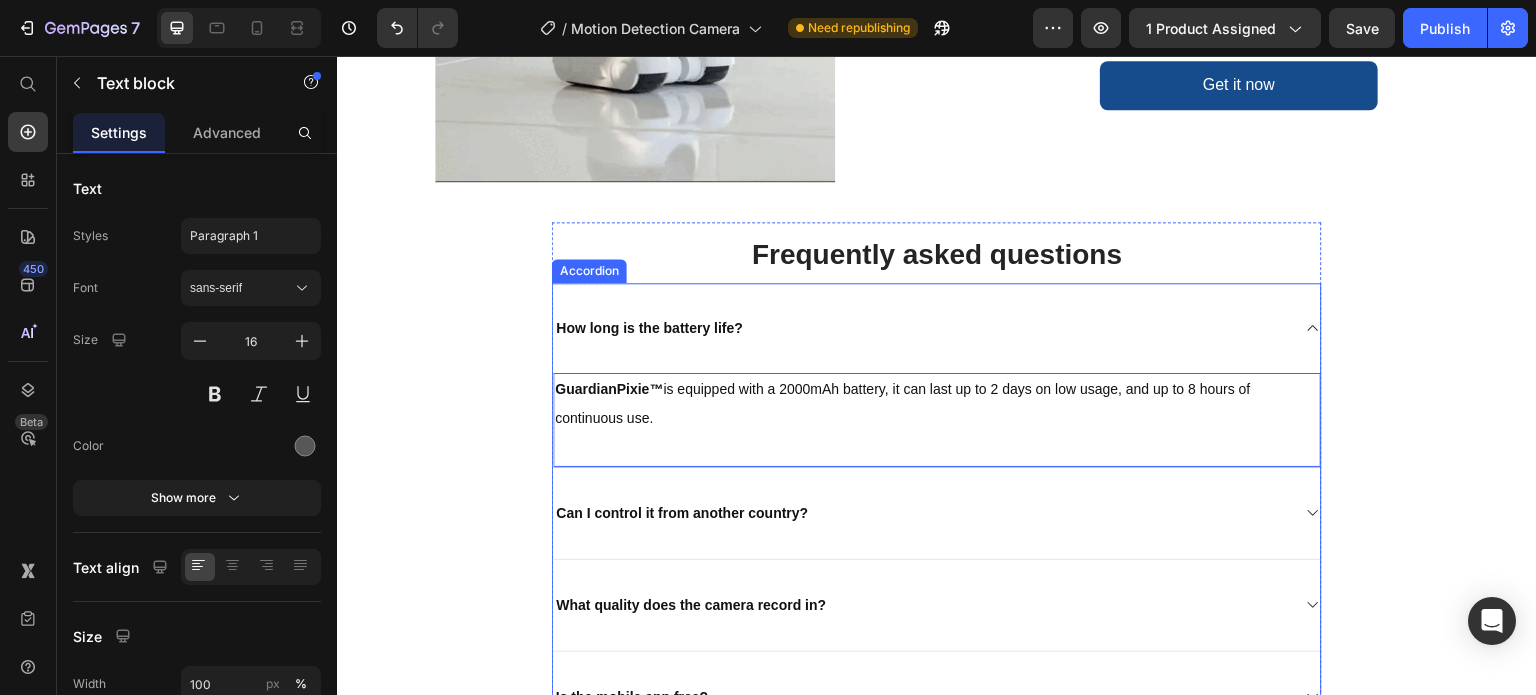 click on "Can I control it from another country?" at bounding box center [921, 513] 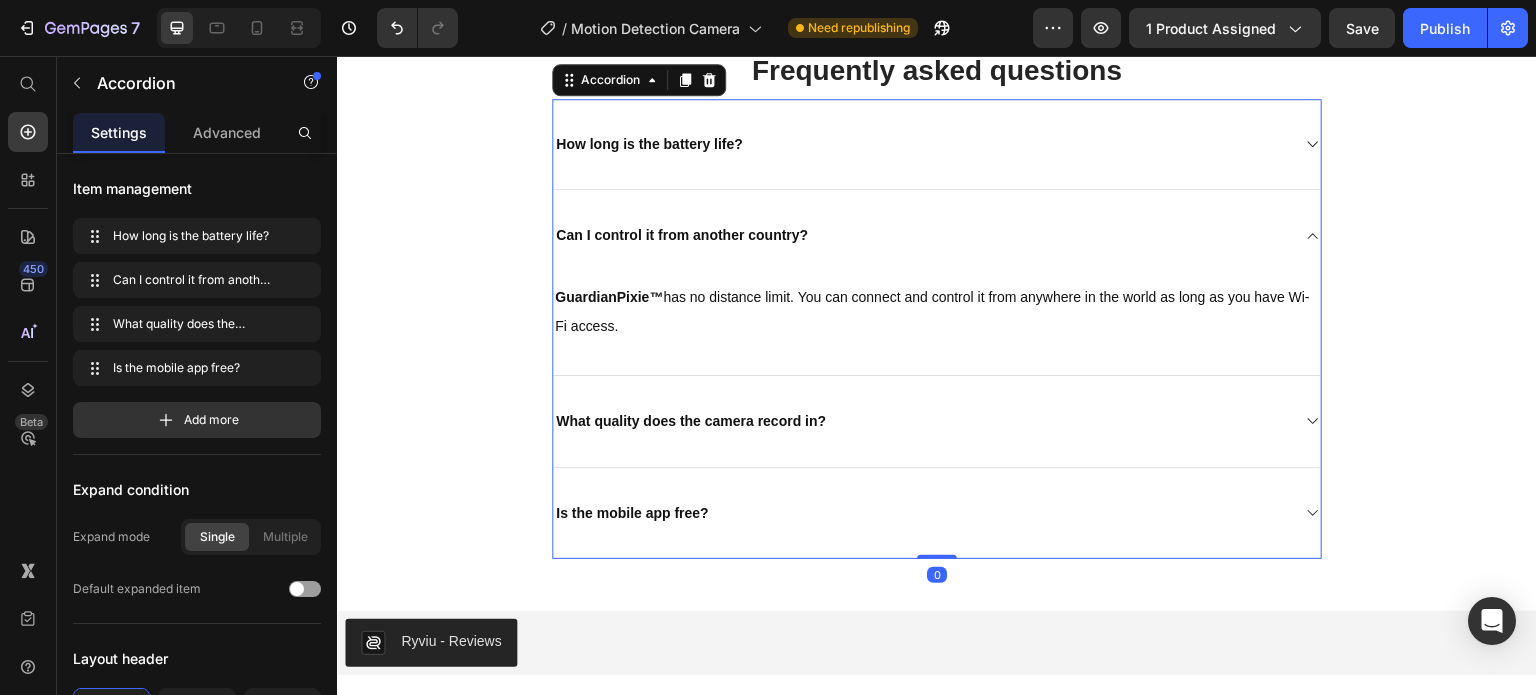 scroll, scrollTop: 3200, scrollLeft: 0, axis: vertical 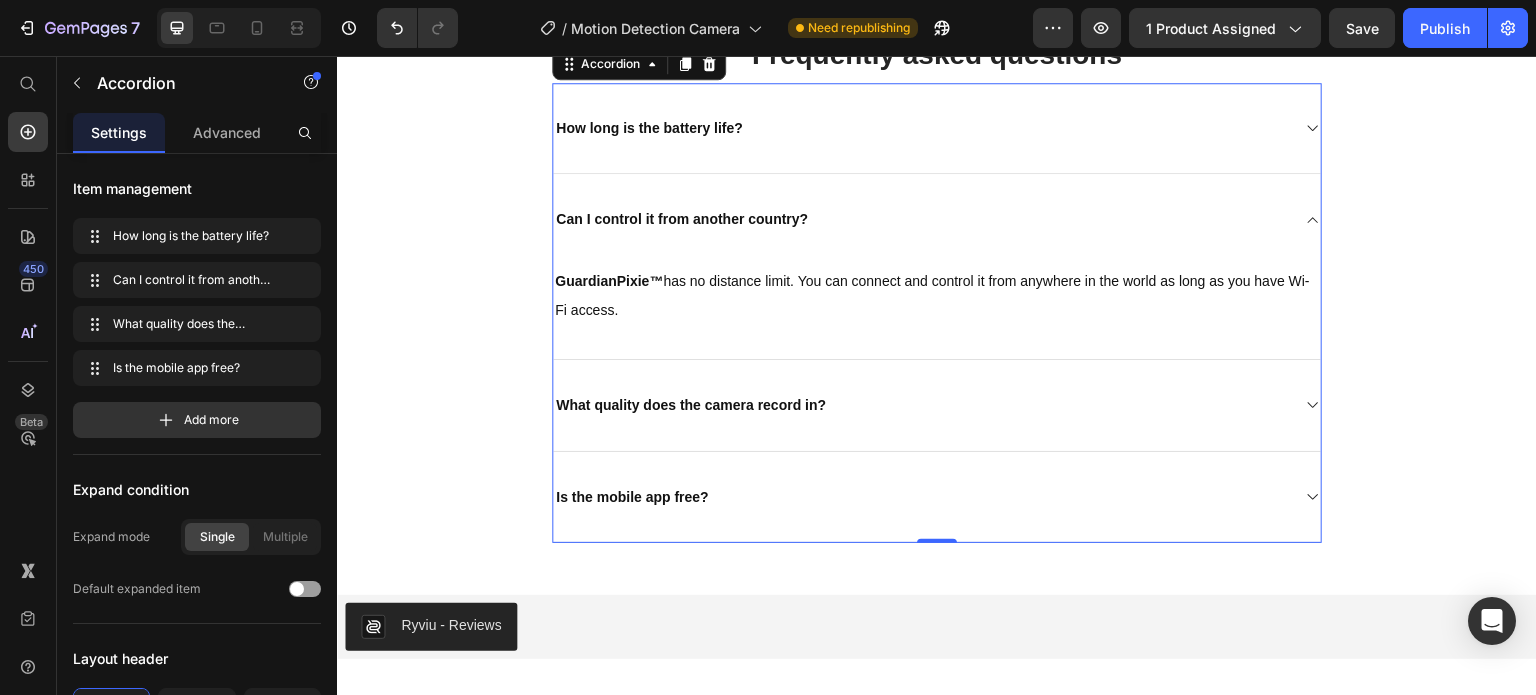 click on "What quality does the camera record in?" at bounding box center [937, 406] 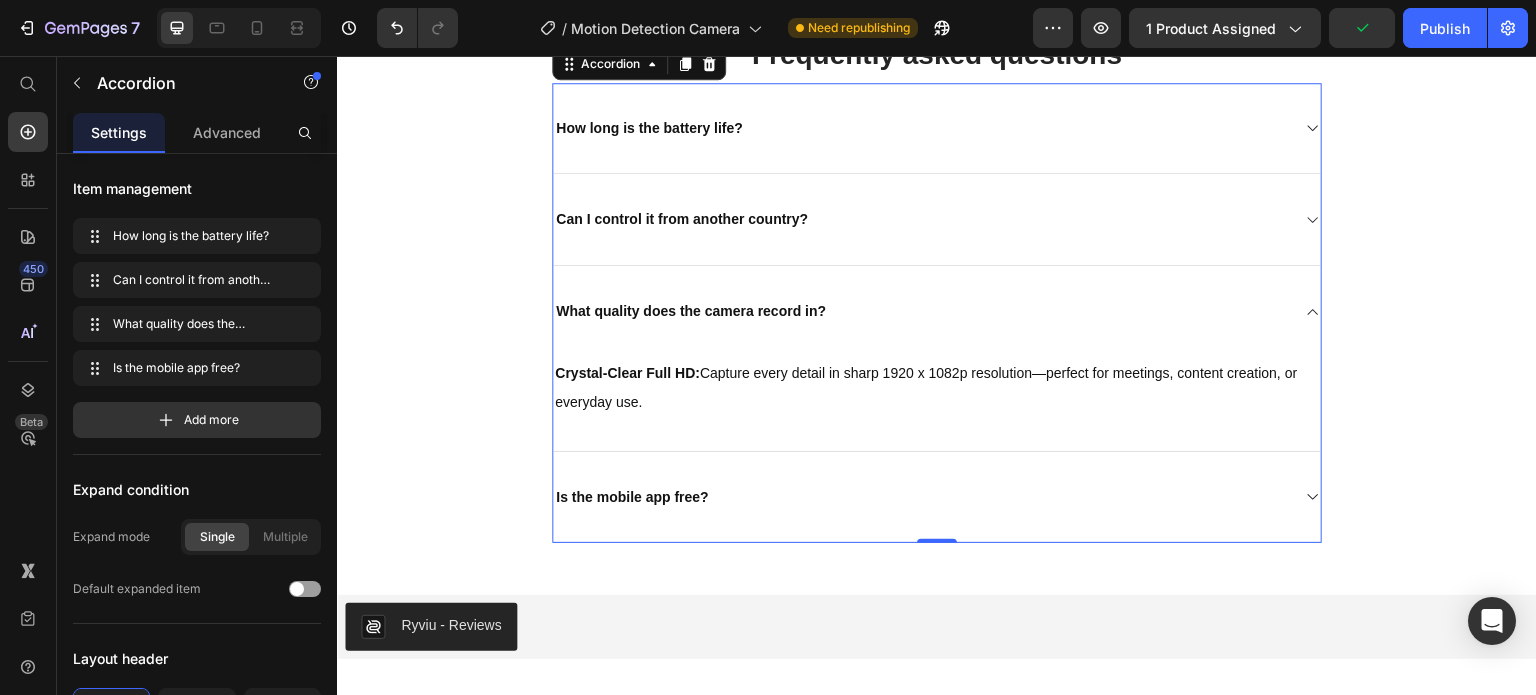 click on "Is the mobile app free?" at bounding box center [921, 497] 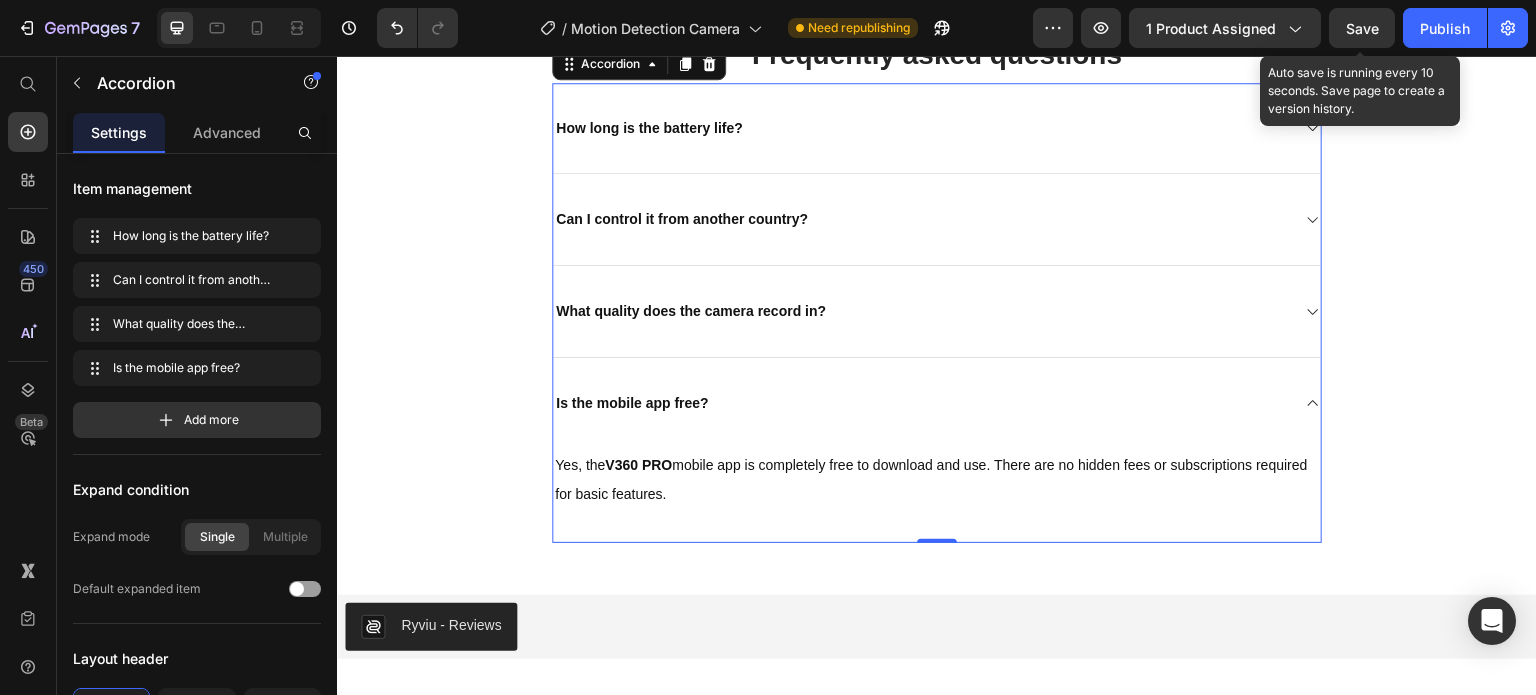 click on "Save" 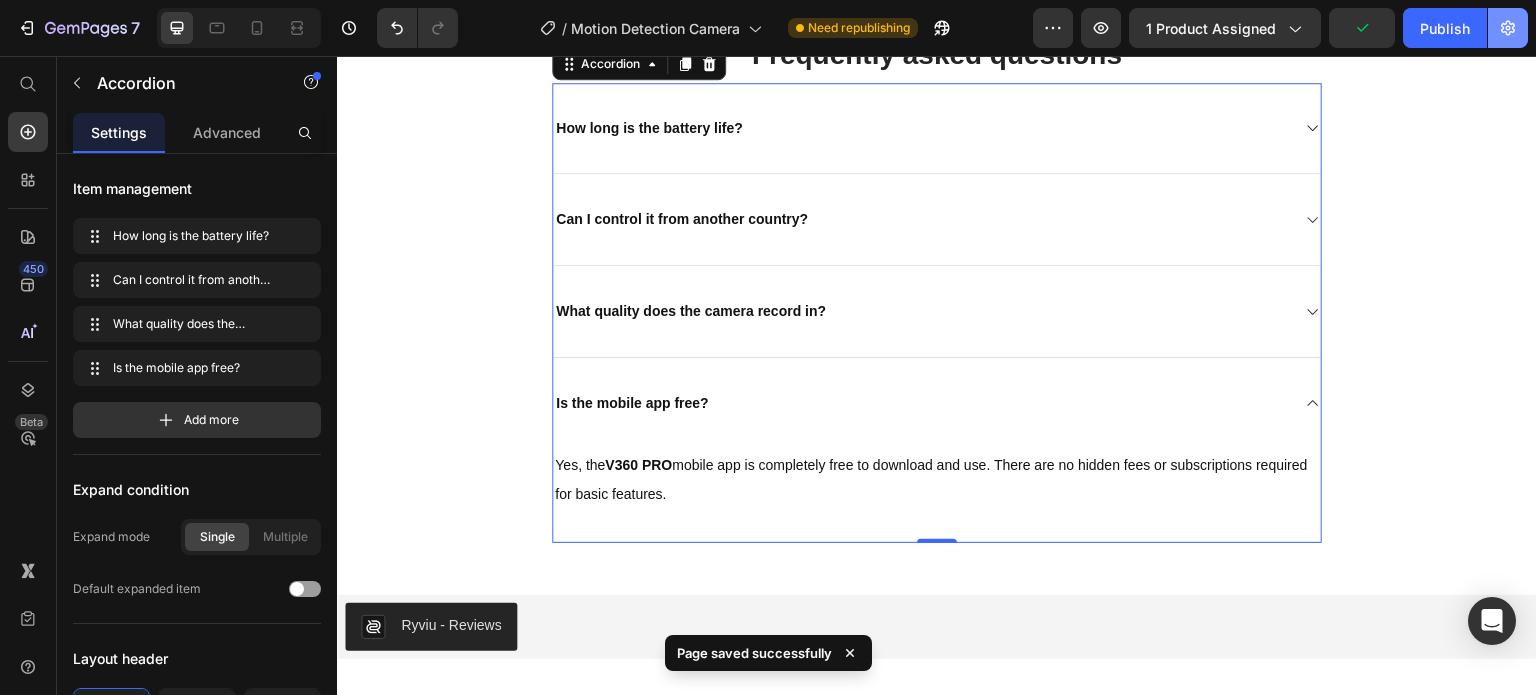 click 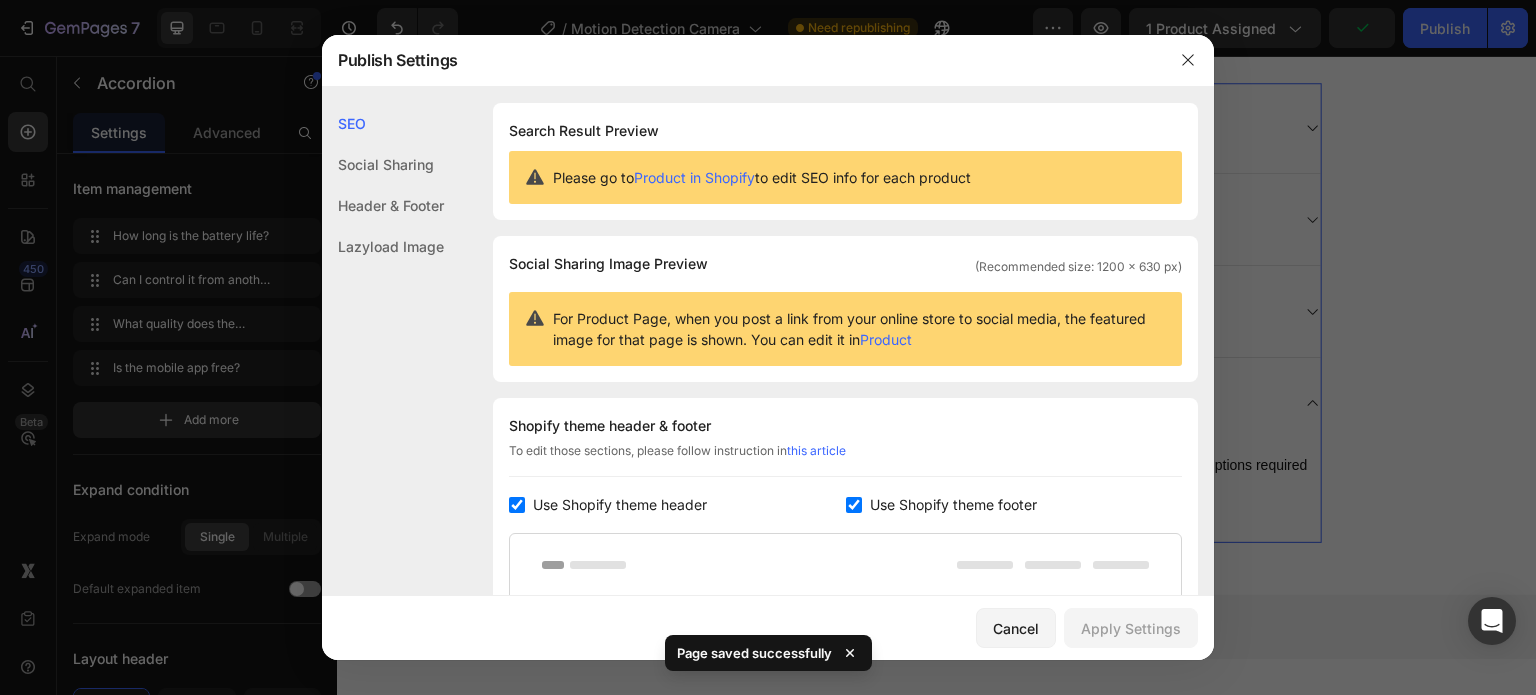 click at bounding box center (768, 347) 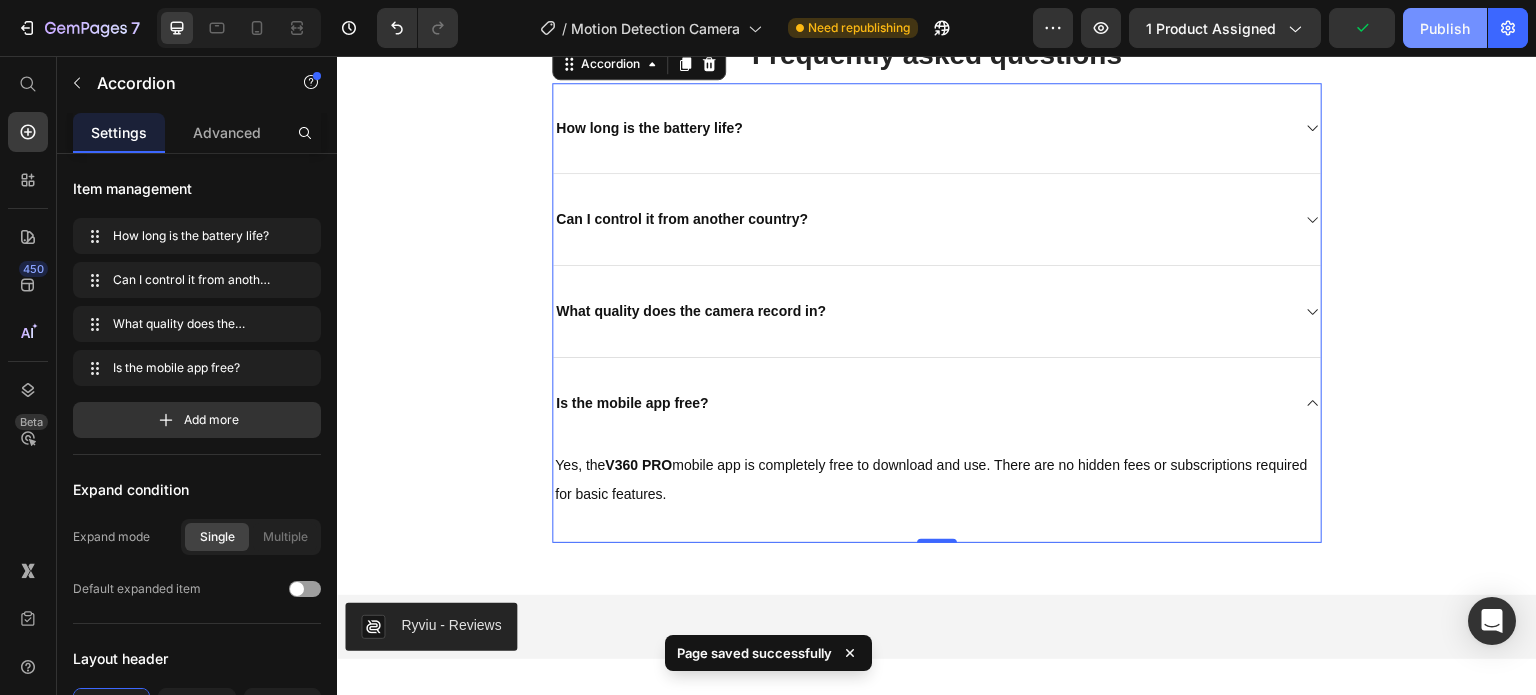 click on "Publish" at bounding box center (1445, 28) 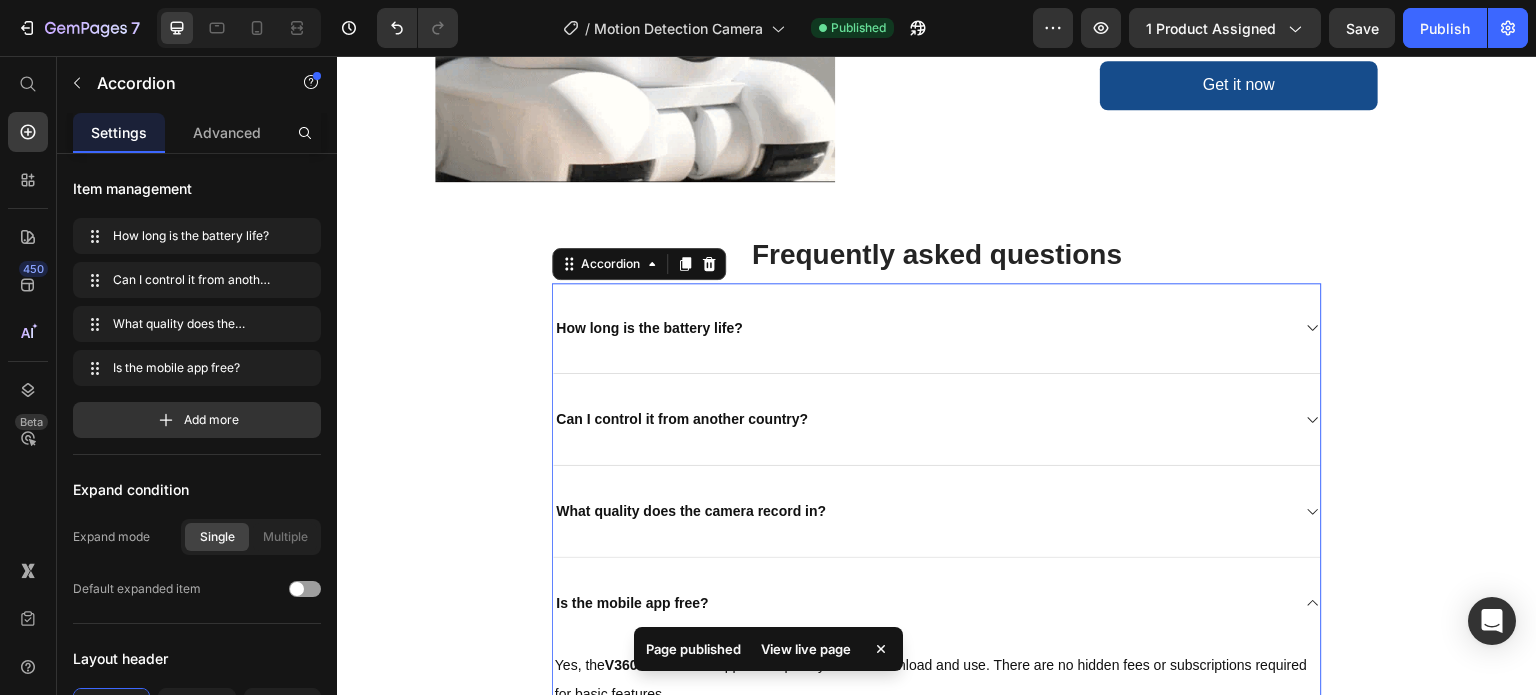 scroll, scrollTop: 3084, scrollLeft: 0, axis: vertical 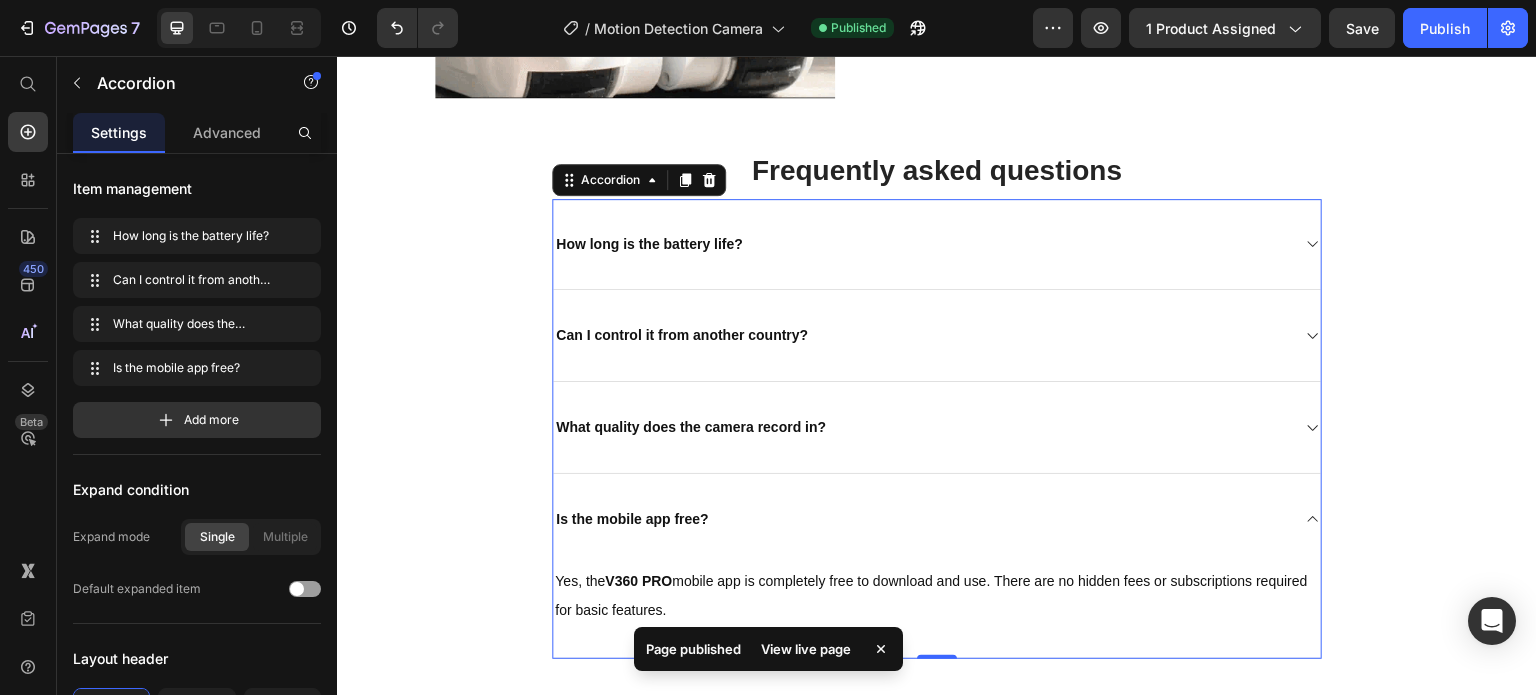 click on "Can I control it from another country?" at bounding box center [937, 336] 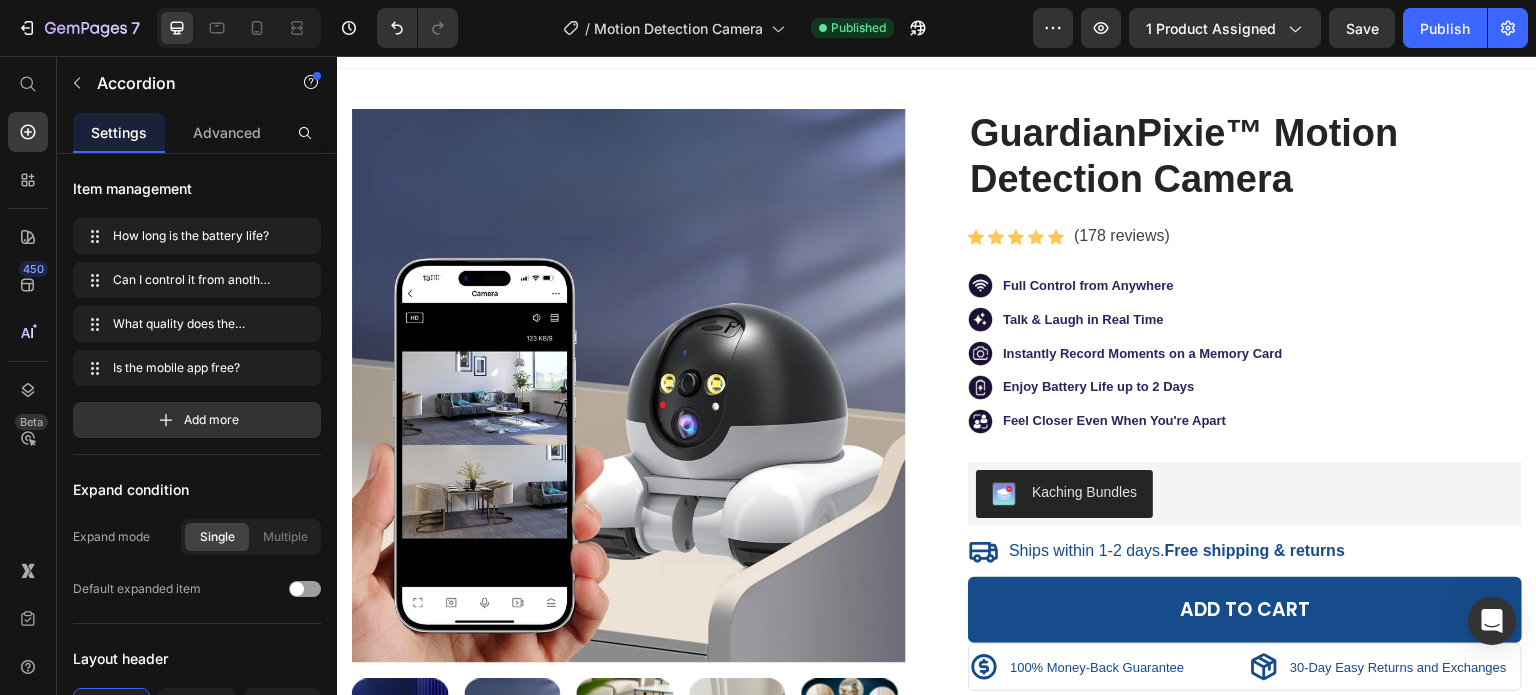 scroll, scrollTop: 0, scrollLeft: 0, axis: both 